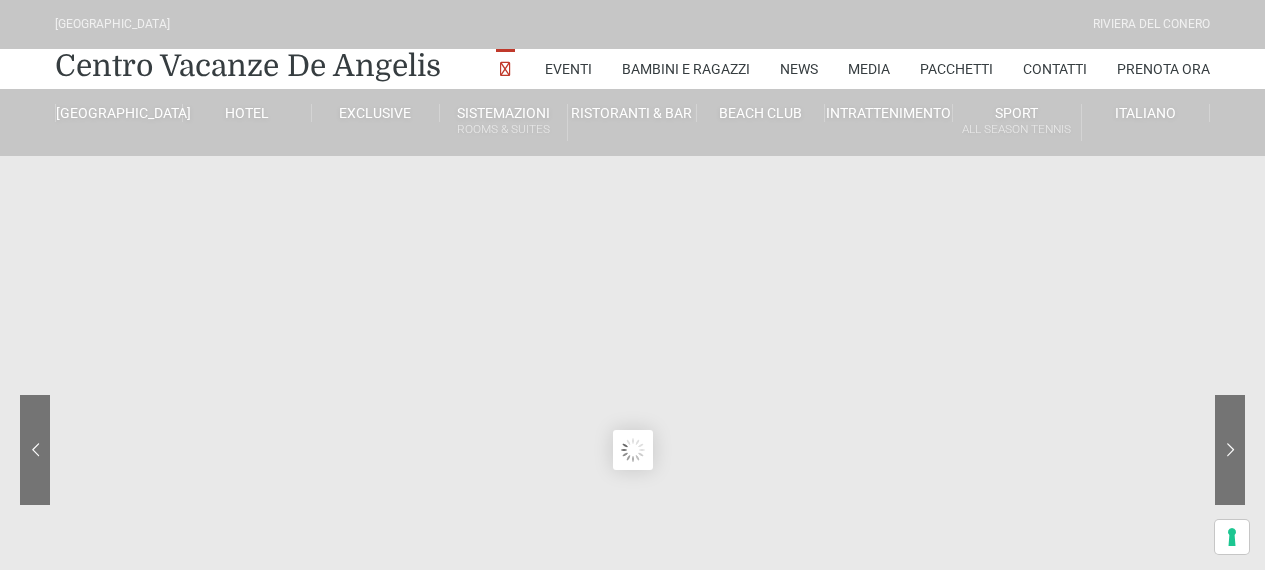 scroll, scrollTop: 0, scrollLeft: 0, axis: both 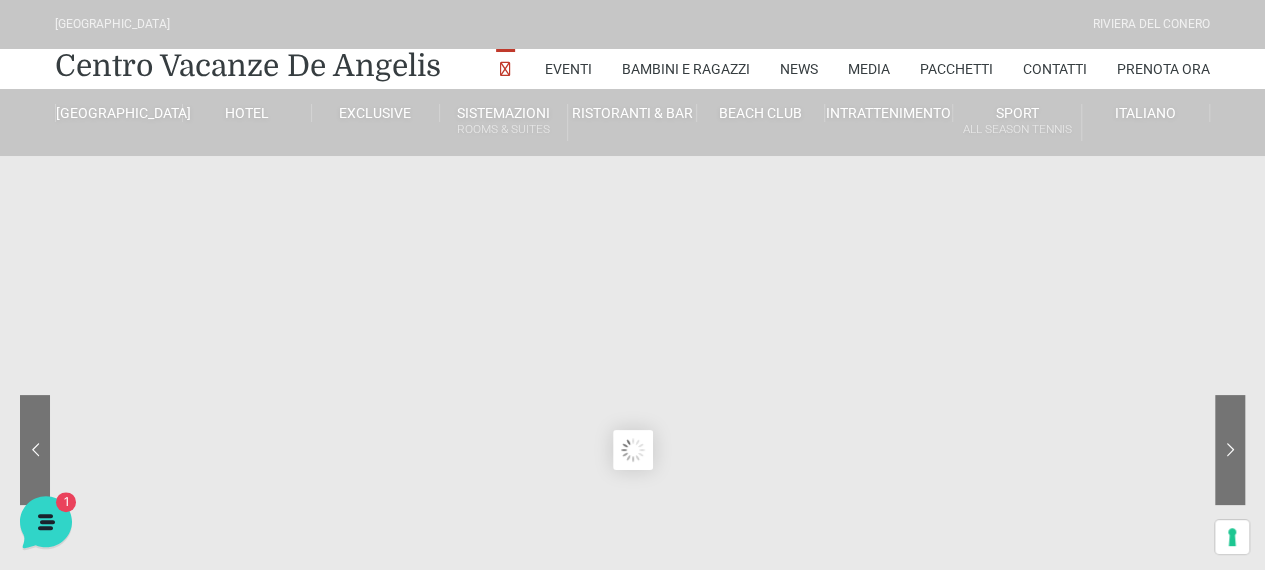 click on "[GEOGRAPHIC_DATA]" at bounding box center (119, 113) 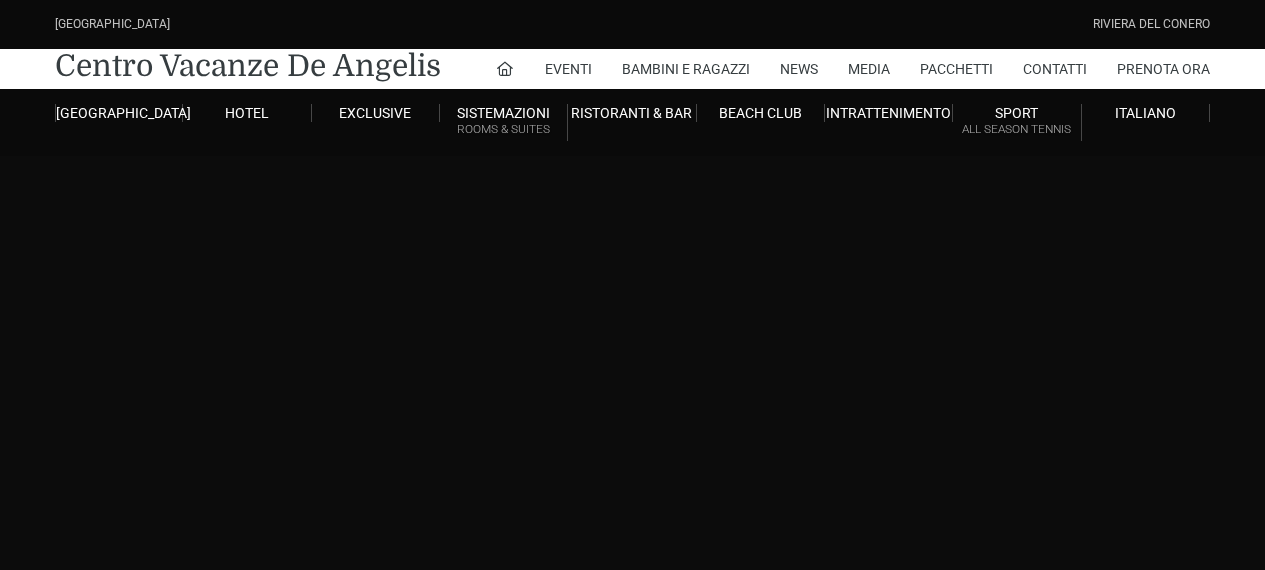 scroll, scrollTop: 0, scrollLeft: 0, axis: both 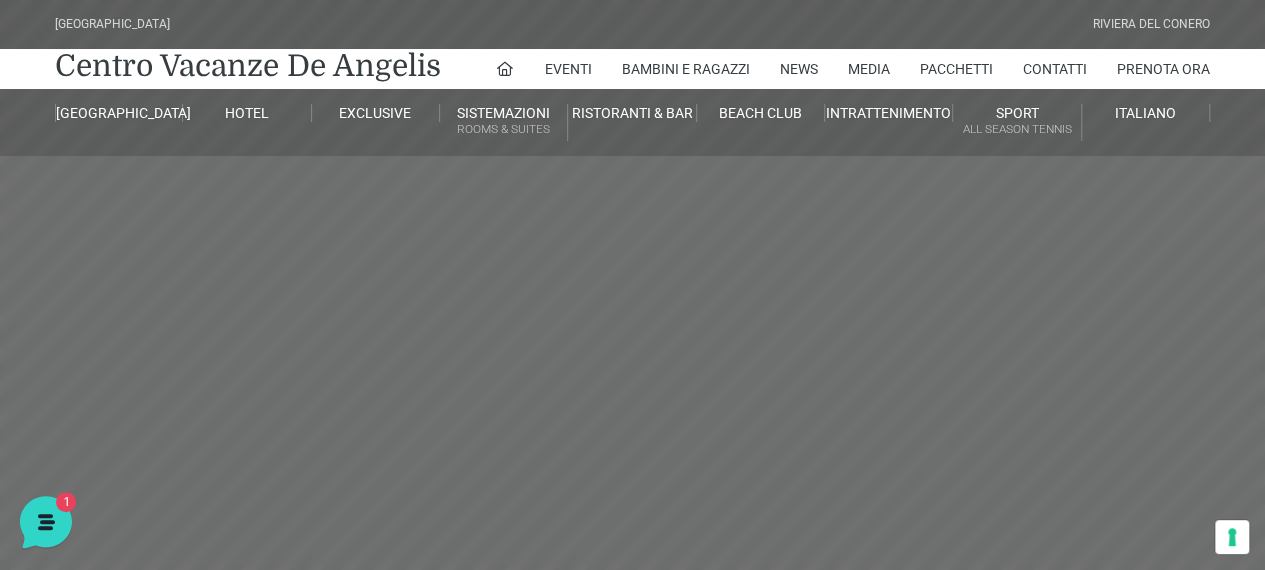 click on "[GEOGRAPHIC_DATA]" at bounding box center (119, 113) 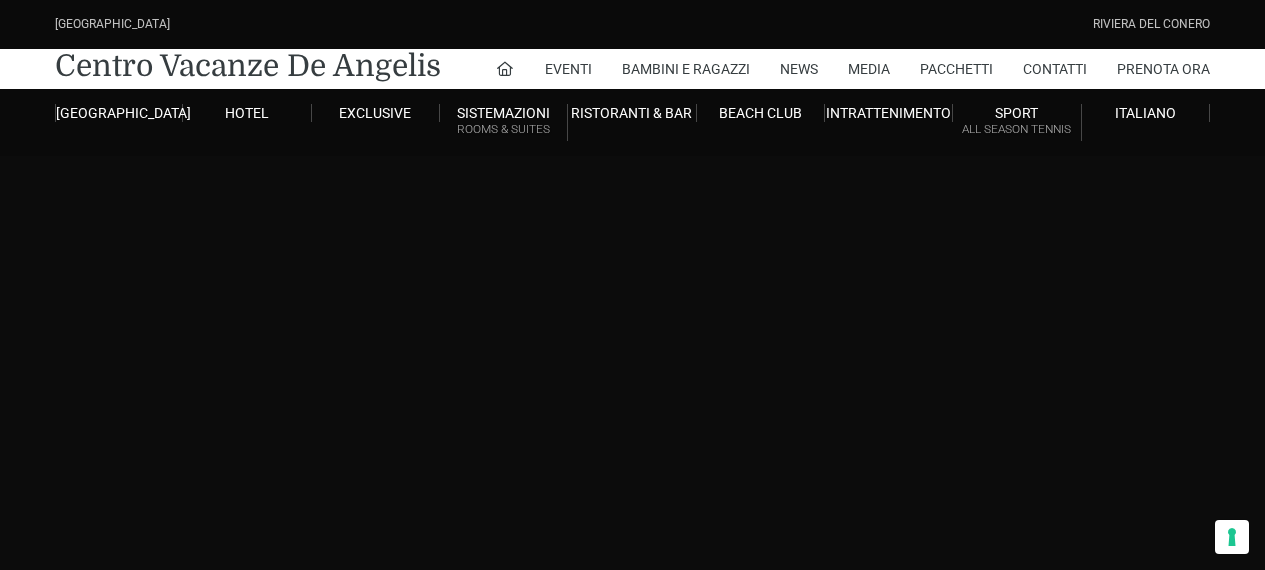 scroll, scrollTop: 0, scrollLeft: 0, axis: both 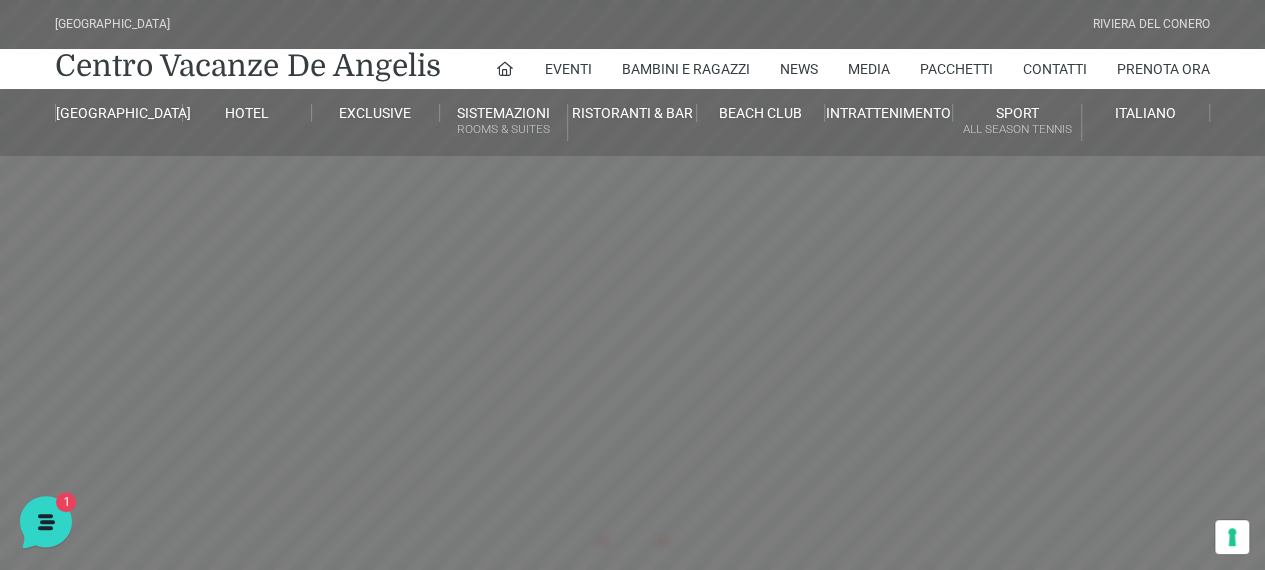 click on "Mappa del Villaggio" at bounding box center [190, 448] 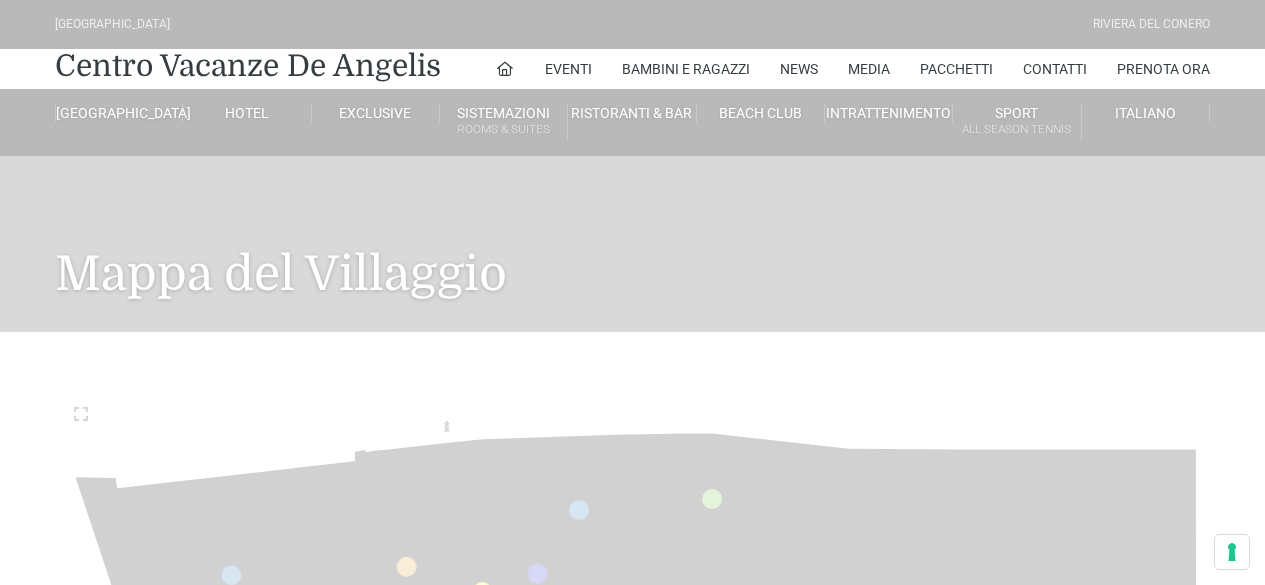 scroll, scrollTop: 0, scrollLeft: 0, axis: both 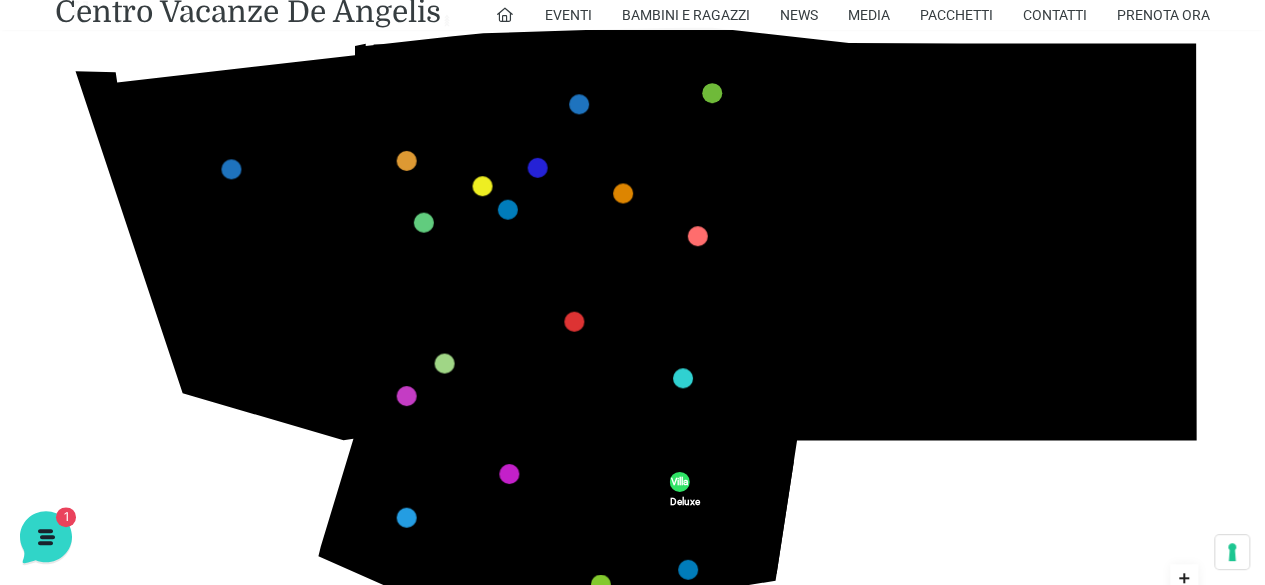click 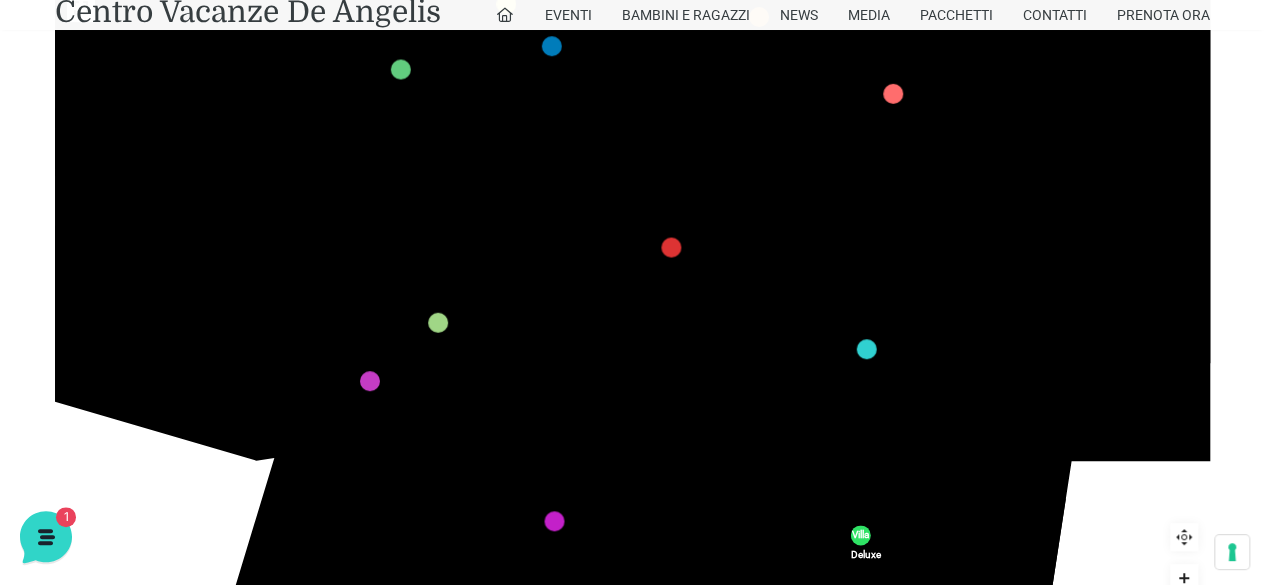 drag, startPoint x: 299, startPoint y: 119, endPoint x: 464, endPoint y: -87, distance: 263.93372 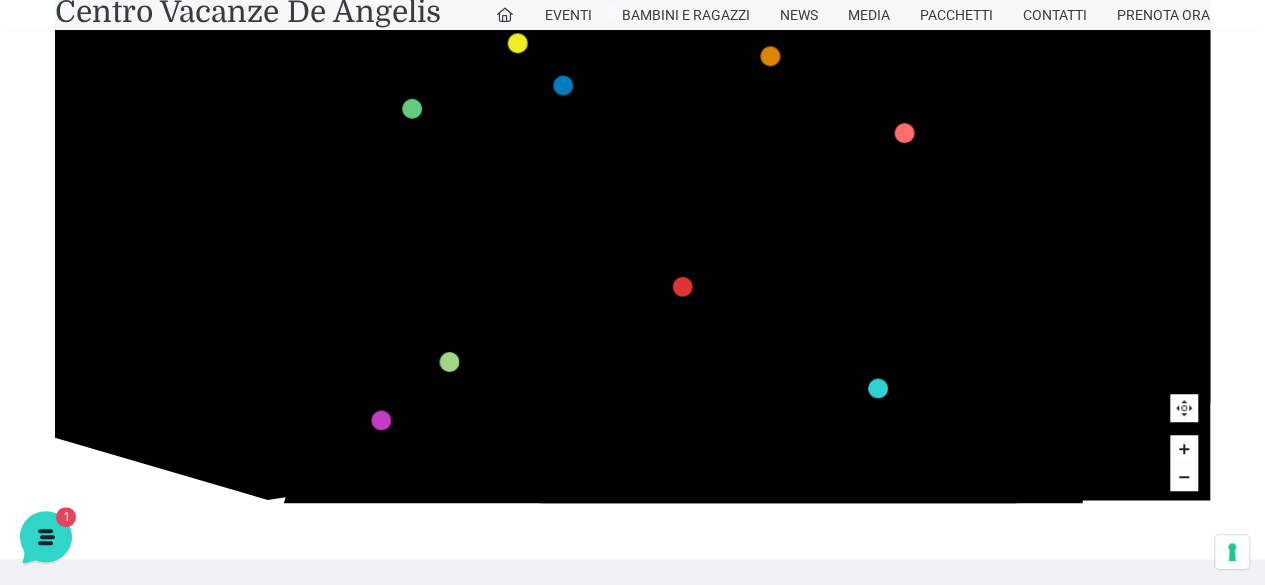 scroll, scrollTop: 543, scrollLeft: 0, axis: vertical 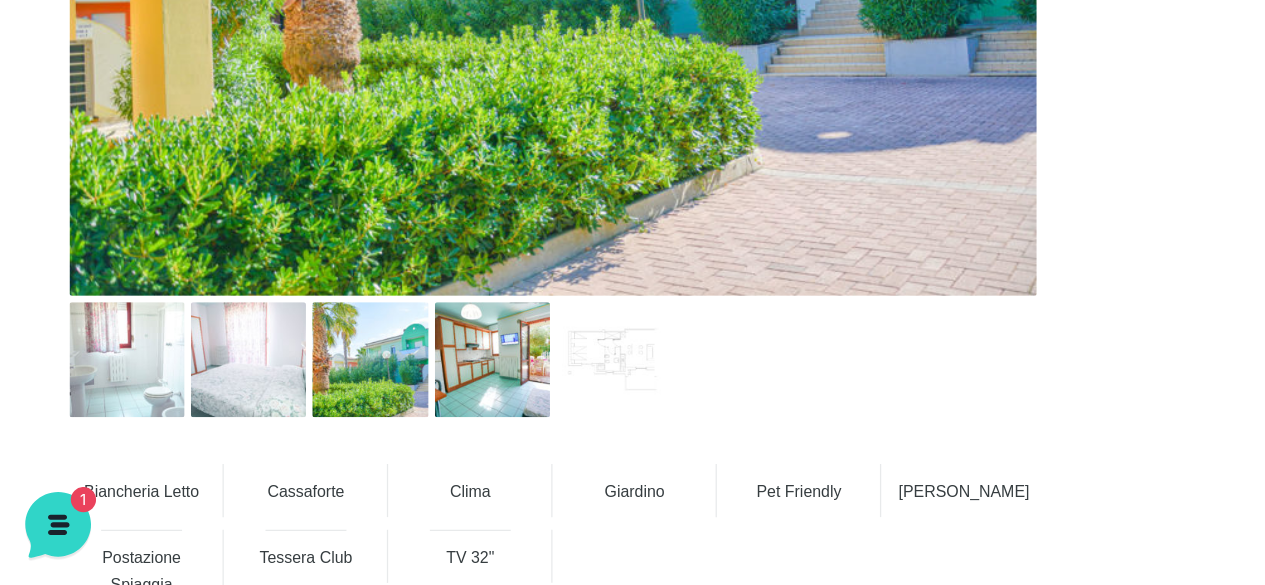 click at bounding box center (100, 406) 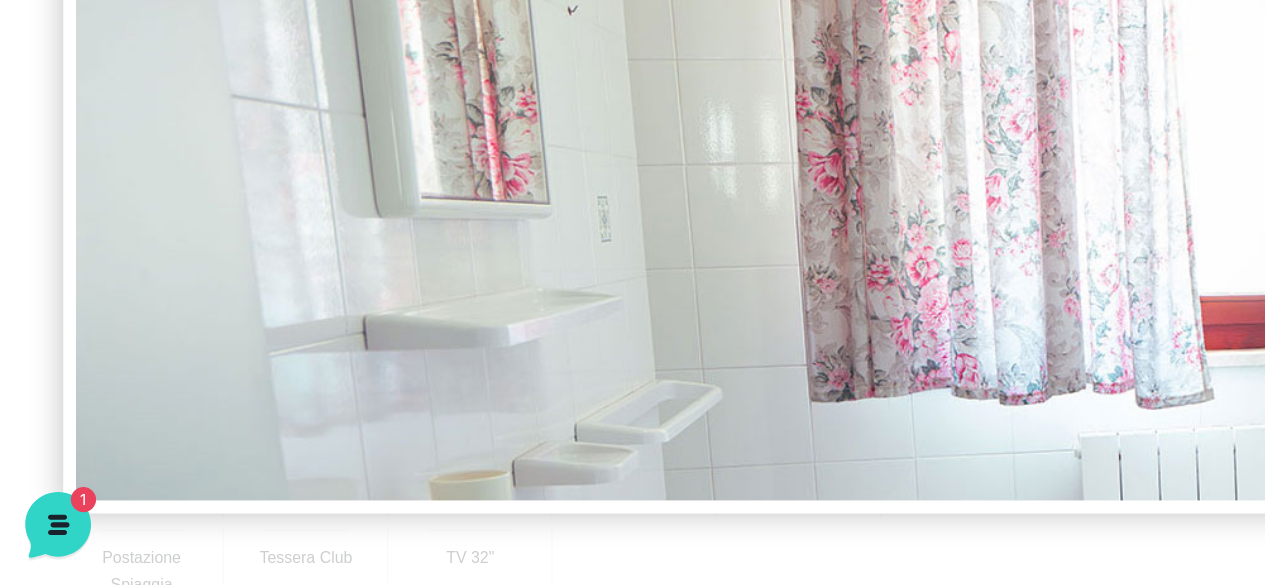 scroll, scrollTop: 0, scrollLeft: 0, axis: both 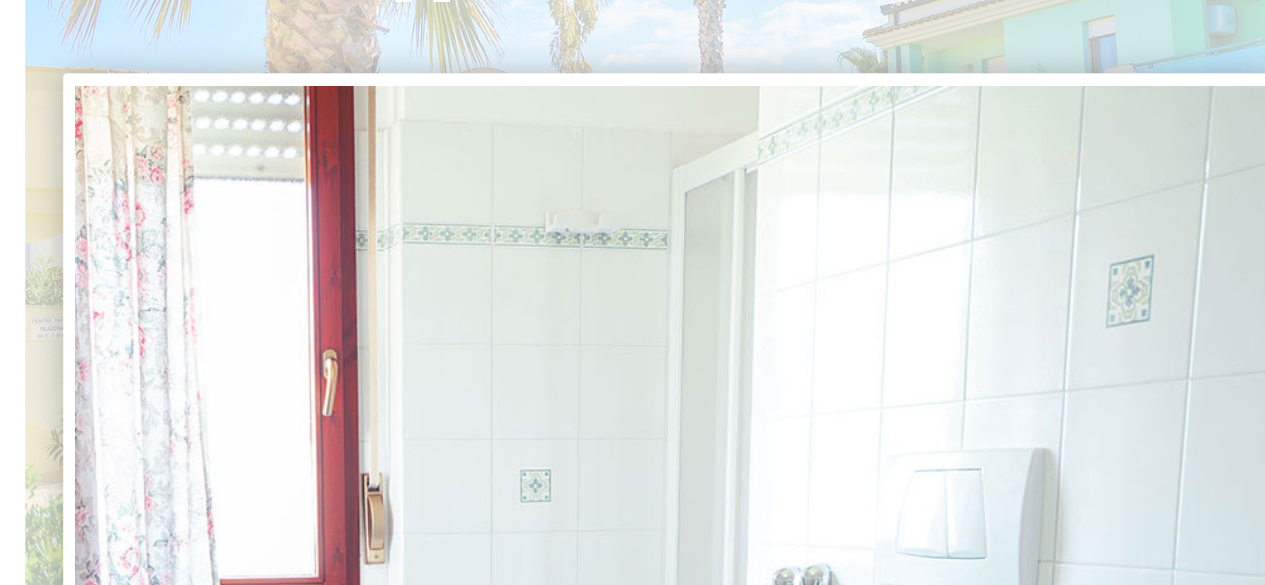 click at bounding box center (260, 625) 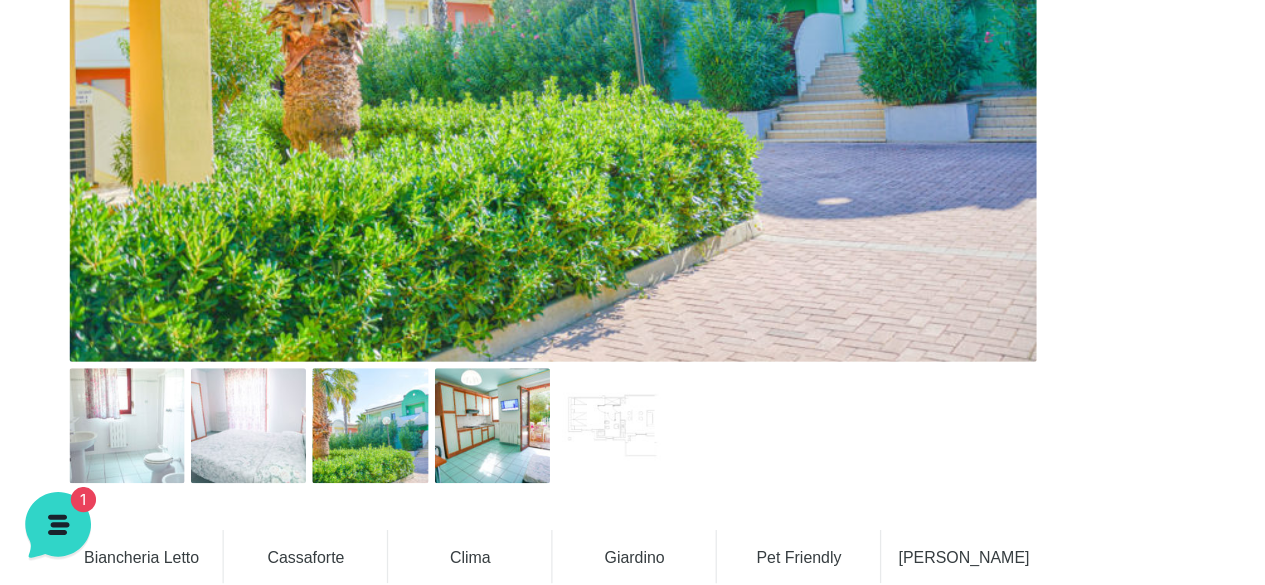 scroll, scrollTop: 1123, scrollLeft: 0, axis: vertical 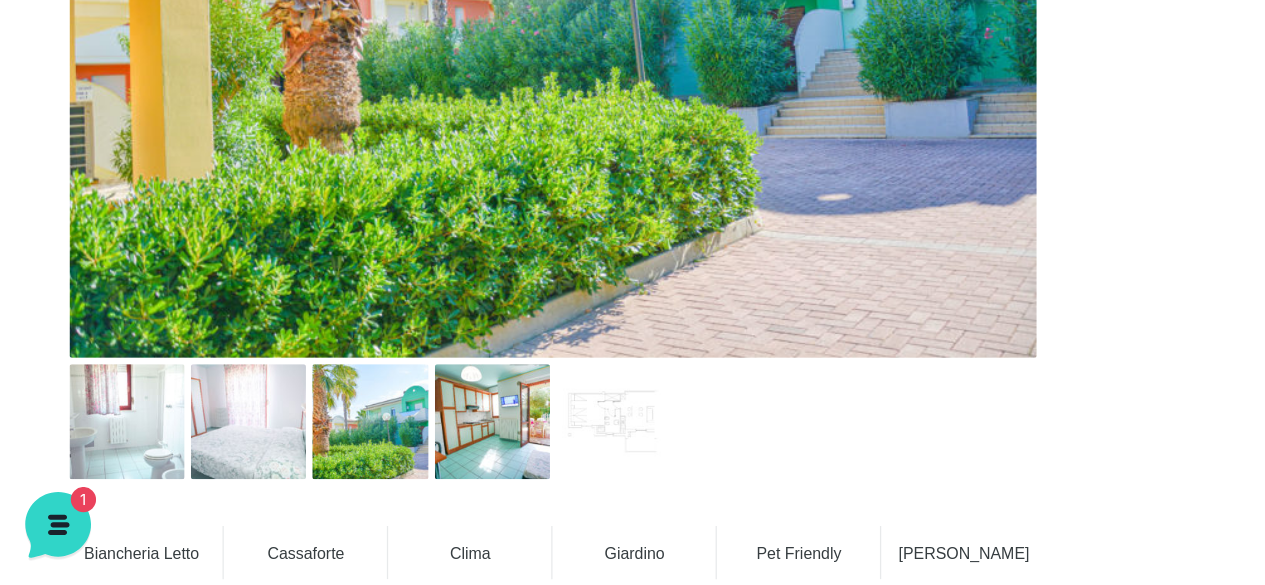 click at bounding box center (196, 455) 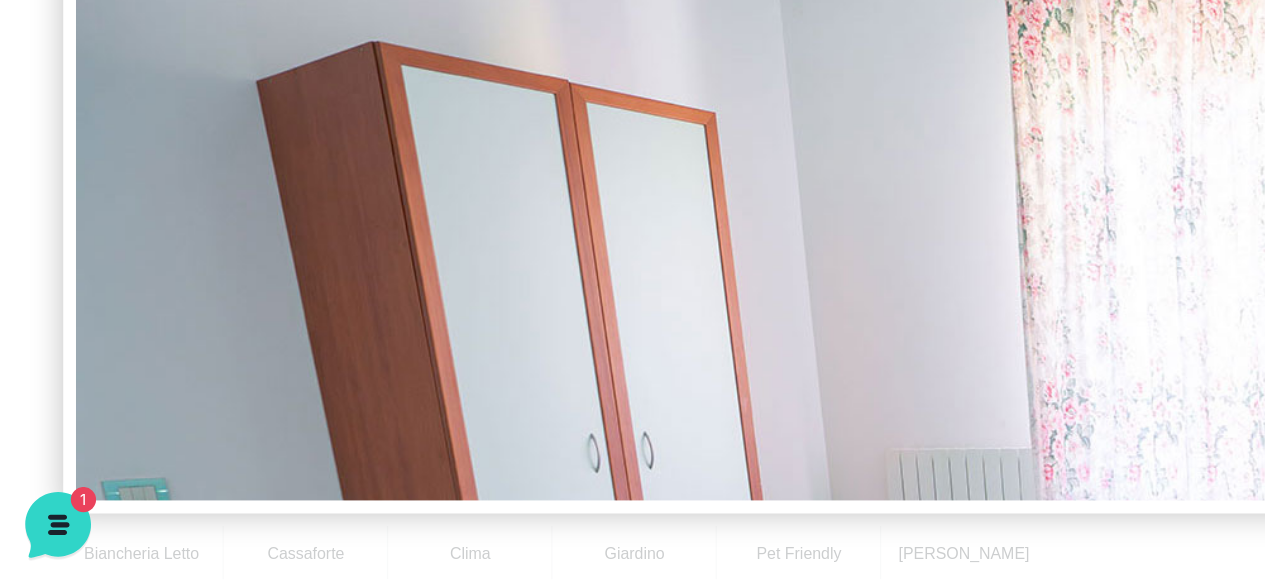 scroll, scrollTop: 0, scrollLeft: 0, axis: both 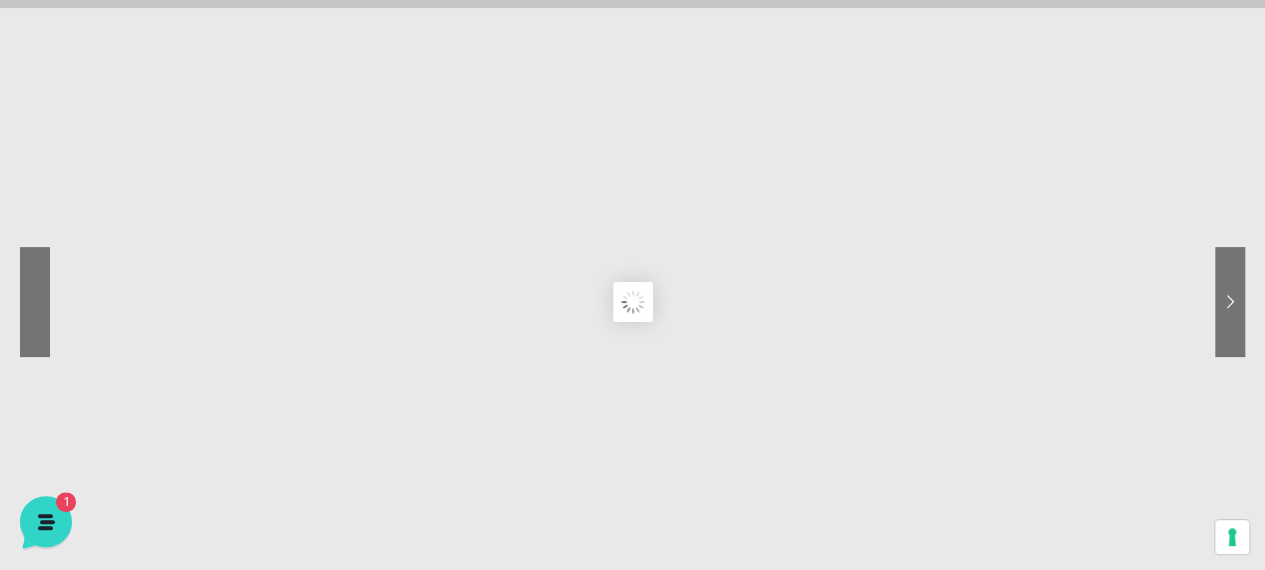 click 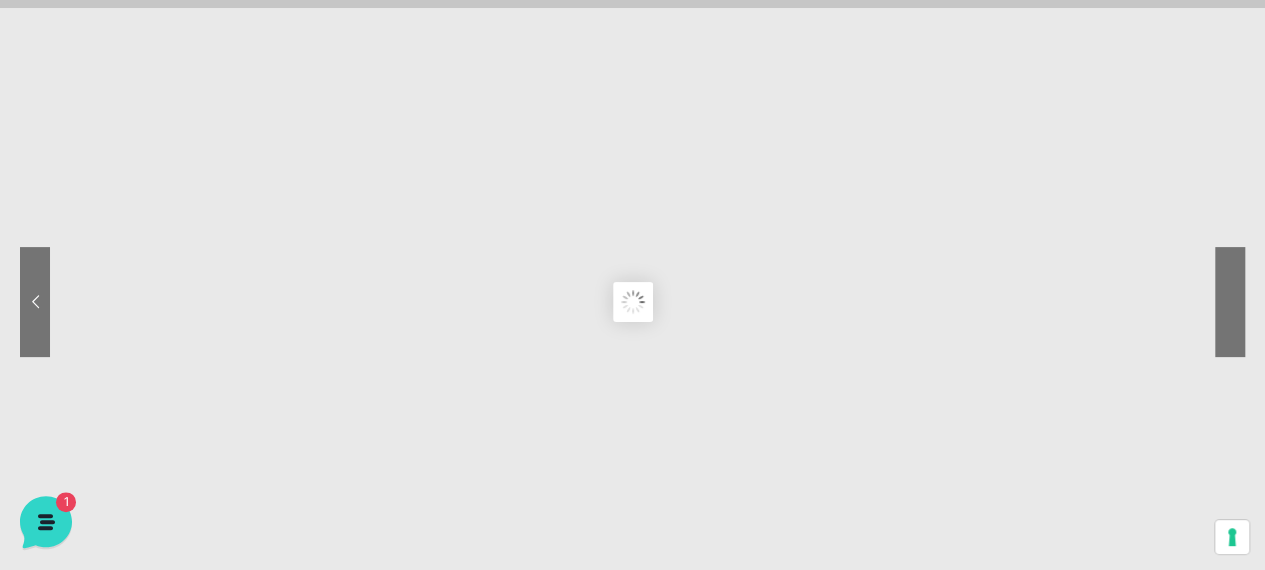click 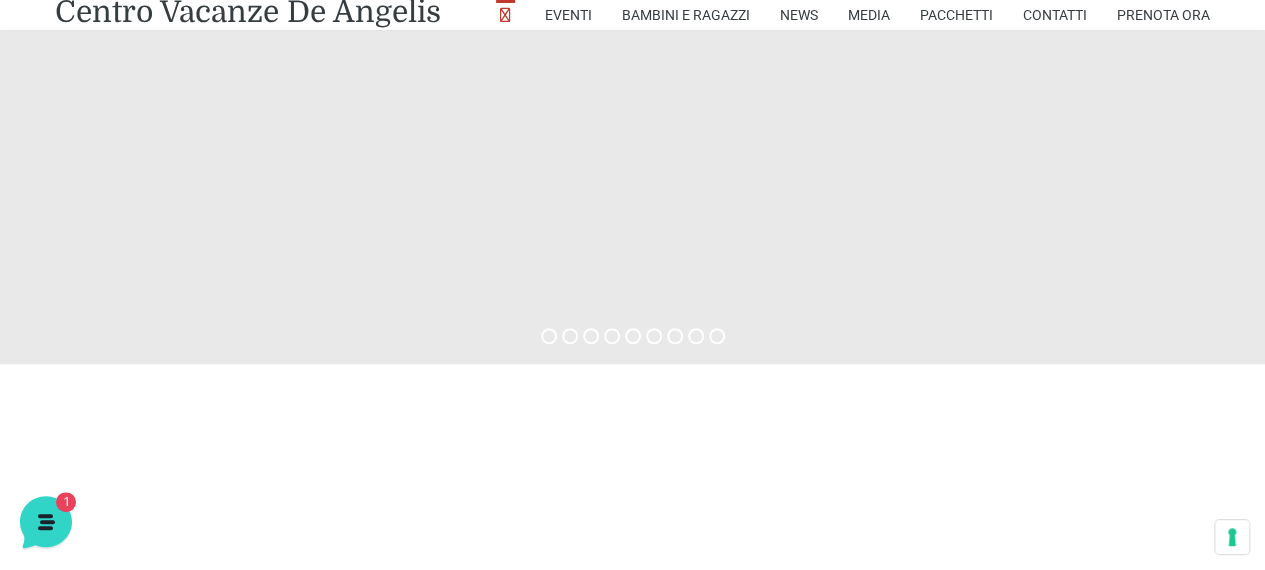 scroll, scrollTop: 0, scrollLeft: 0, axis: both 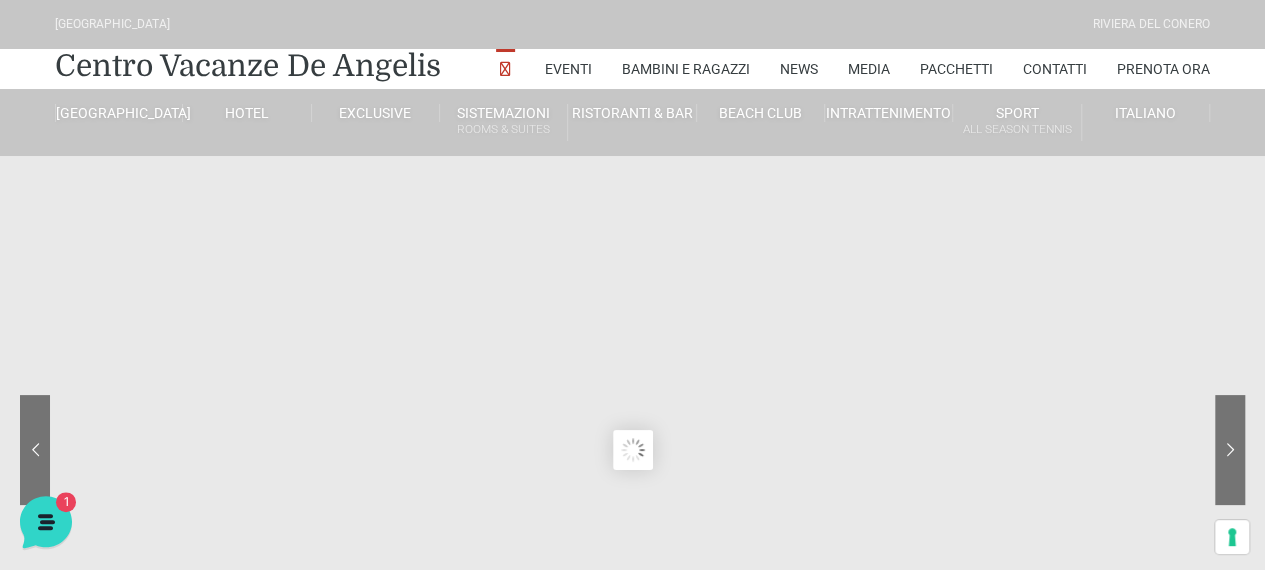 click on "Sport Beach" at bounding box center [832, 239] 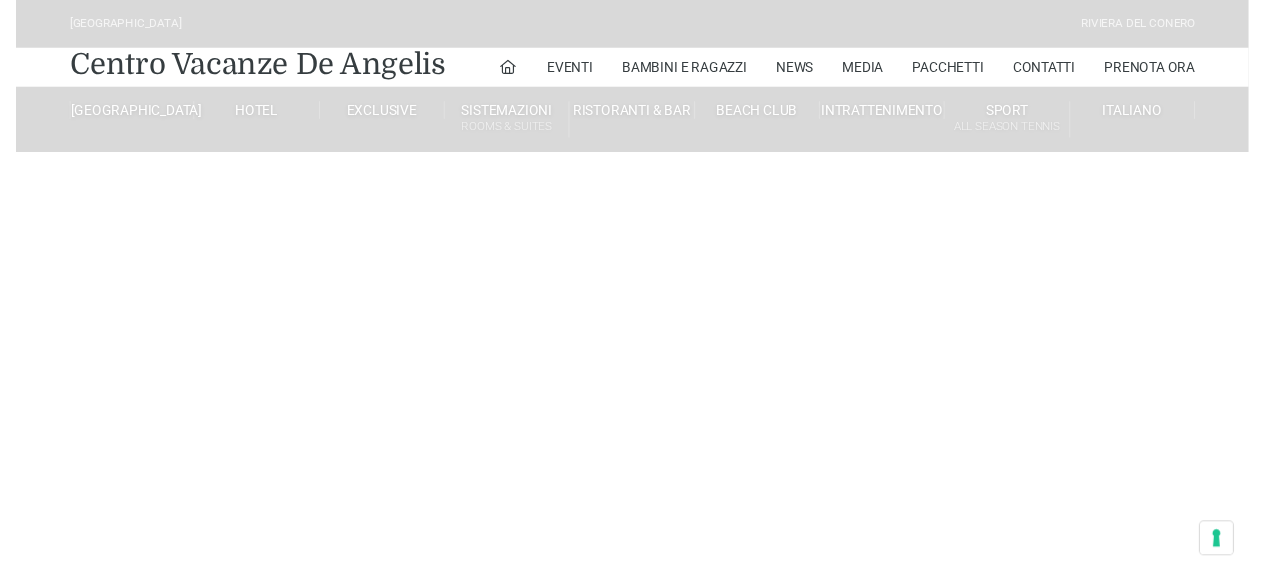 scroll, scrollTop: 0, scrollLeft: 0, axis: both 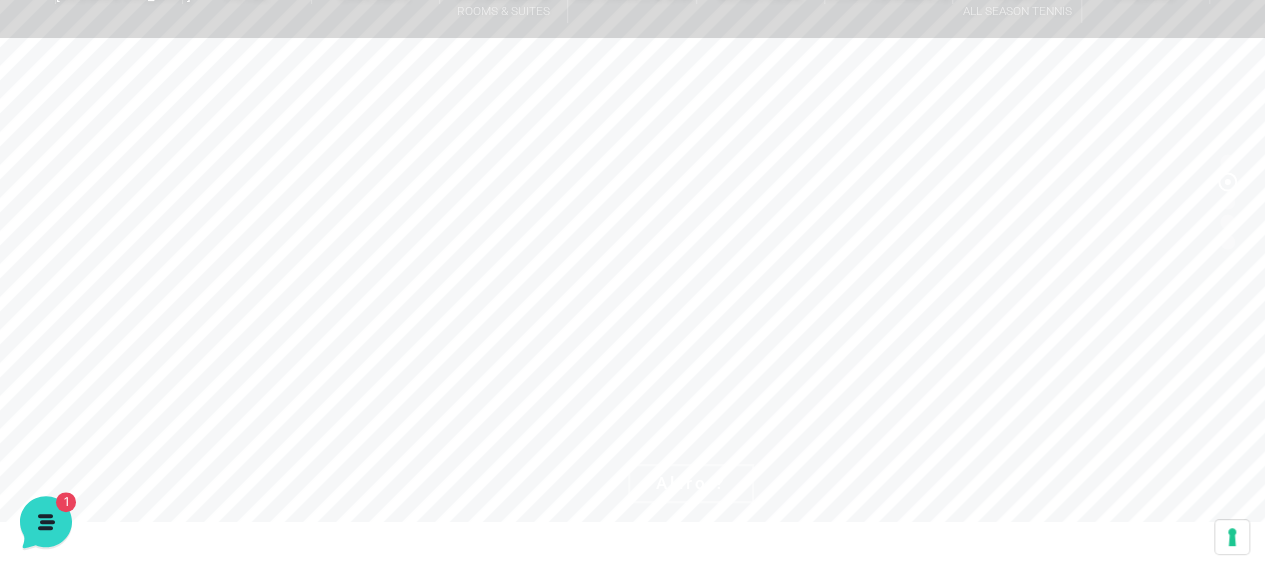 click on "[GEOGRAPHIC_DATA]
[GEOGRAPHIC_DATA]
Centro Vacanze [GEOGRAPHIC_DATA]
Eventi
Miss Italia
Cerimonie
Team building
Bambini e Ragazzi
Holly Beach Club
Holly Teeny Club
[PERSON_NAME] Club
Piscine
Iscrizioni Holly Club
News
Media
Pacchetti
Contatti
Prenota Ora
[GEOGRAPHIC_DATA]
Parco Piscine
Oasi Naturale
Cappellina
Sala Convegni
[GEOGRAPHIC_DATA]
Store
Concierge
Colonnina Ricarica
Mappa del Villaggio
Hotel
Suite Prestige
Camera Prestige
Camera Suite H
Sala Meeting
Exclusive
[GEOGRAPHIC_DATA]
Dimora Padronale
Villa 601 Alpine
Villa Classic
Bilocale Garden Gold
Sistemazioni Rooms & Suites
[GEOGRAPHIC_DATA] Deluxe Numana
Villa Trilocale Deluxe Private Garden
Villa Bilocale Deluxe
Appartamento Trilocale Garden" at bounding box center [632, 332] 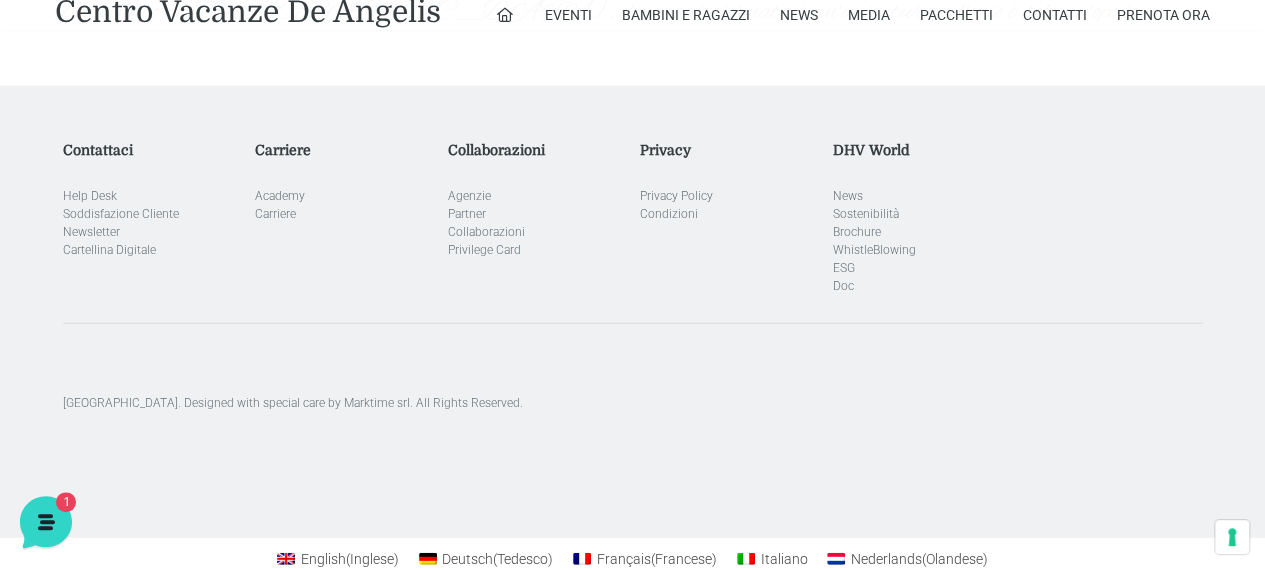 scroll, scrollTop: 2559, scrollLeft: 0, axis: vertical 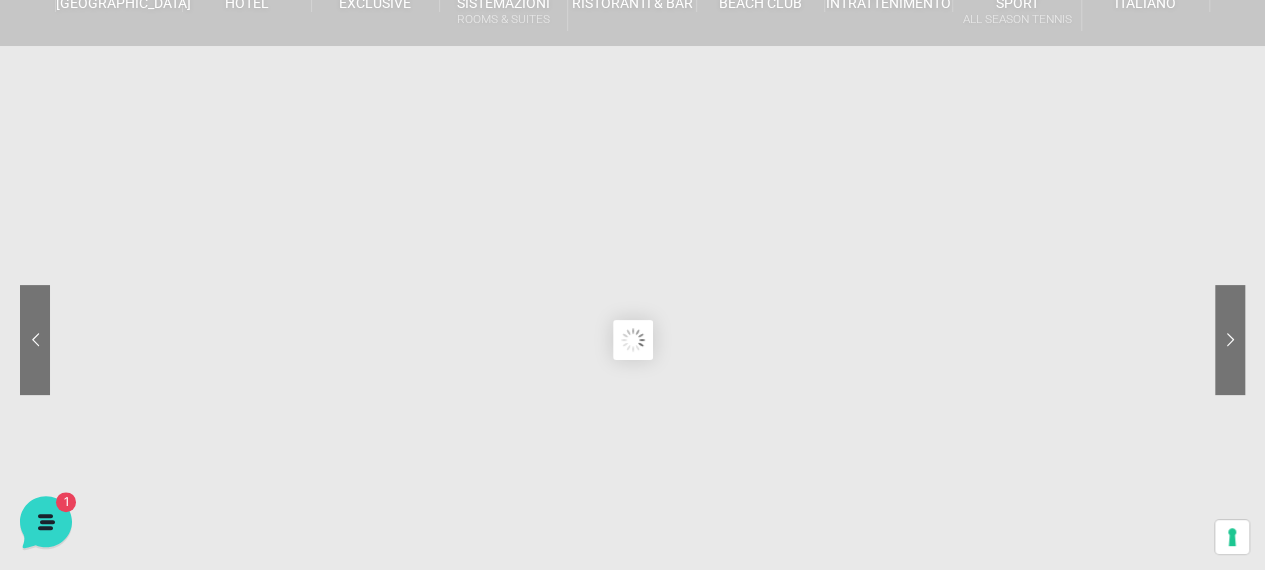 click on "Appartamento Bilocale Terrace" at bounding box center (575, 322) 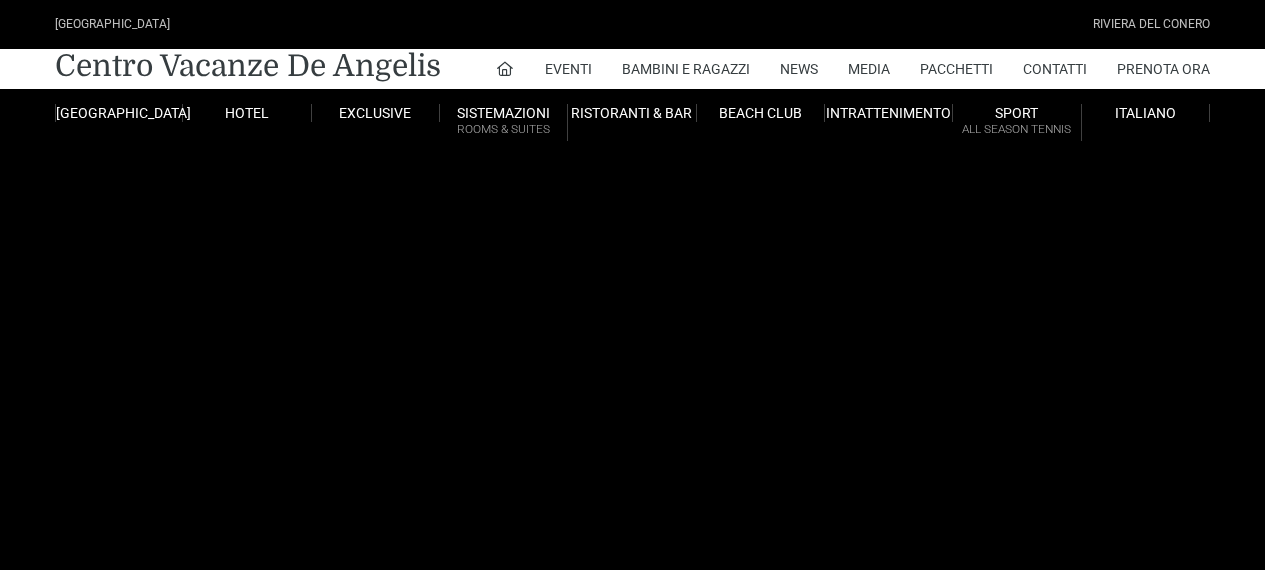 scroll, scrollTop: 0, scrollLeft: 0, axis: both 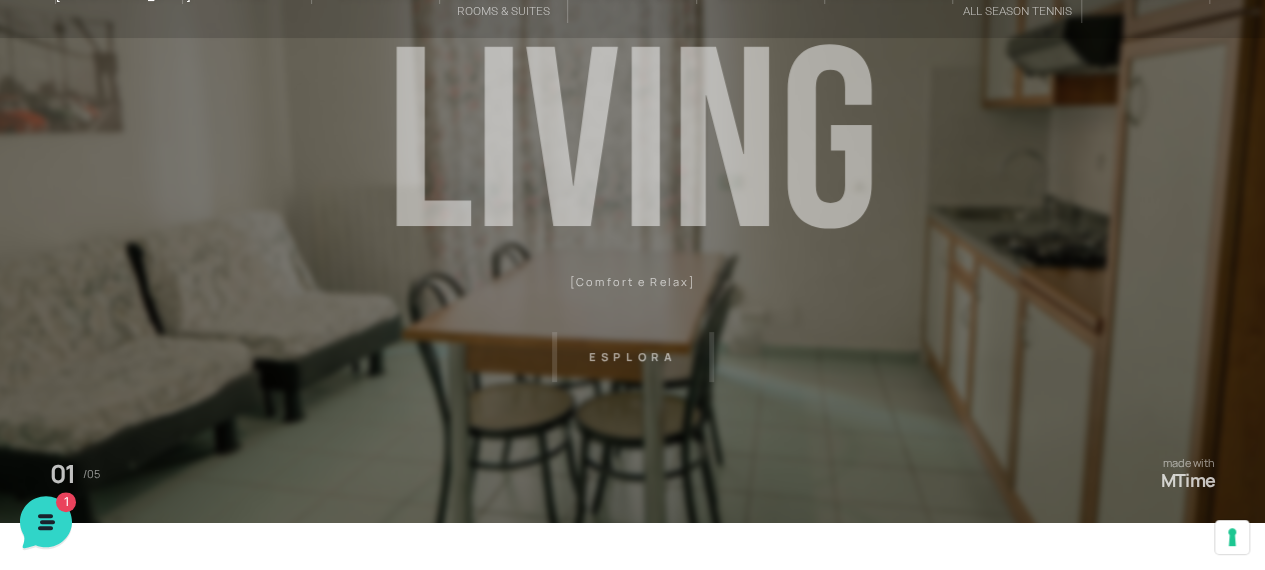 drag, startPoint x: 646, startPoint y: 361, endPoint x: 624, endPoint y: 357, distance: 22.36068 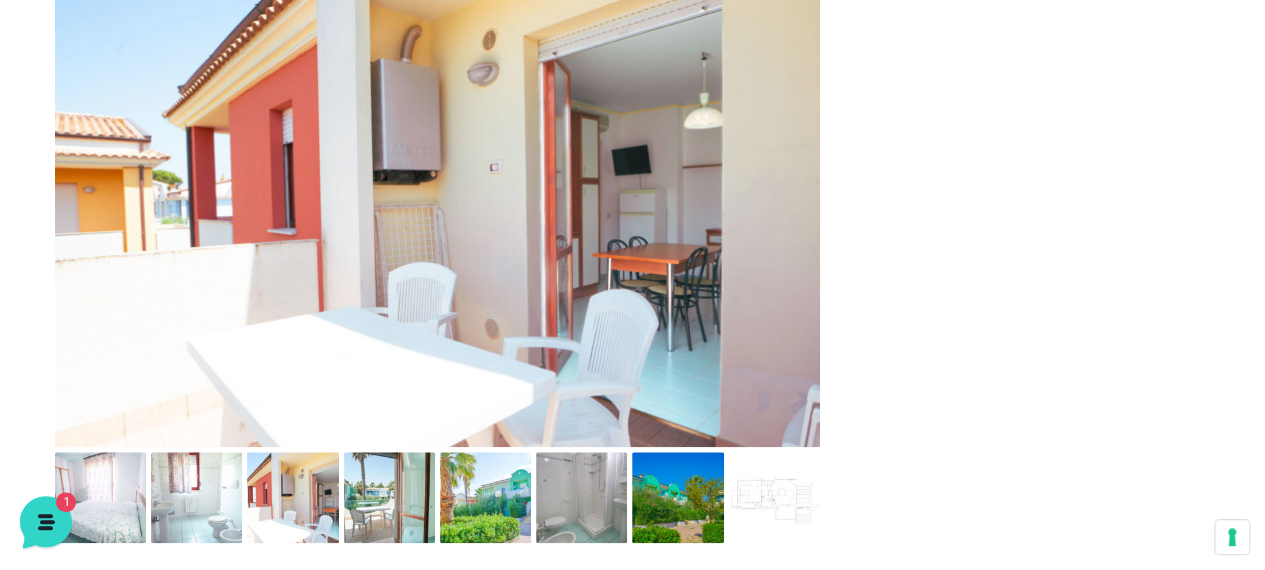 scroll, scrollTop: 792, scrollLeft: 0, axis: vertical 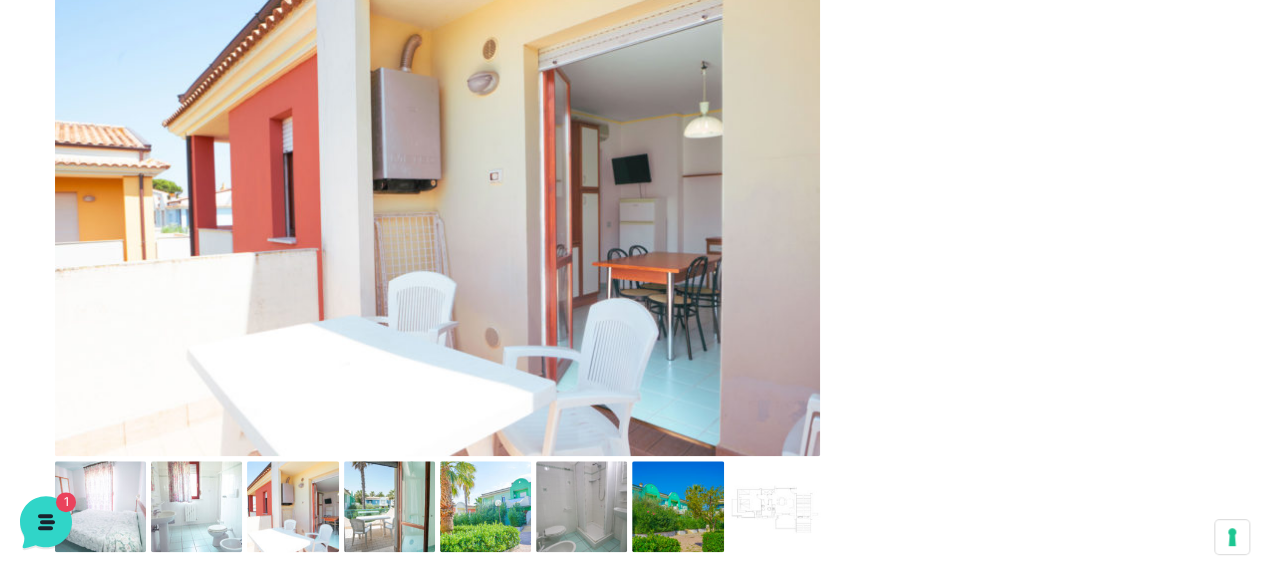 click at bounding box center (389, 506) 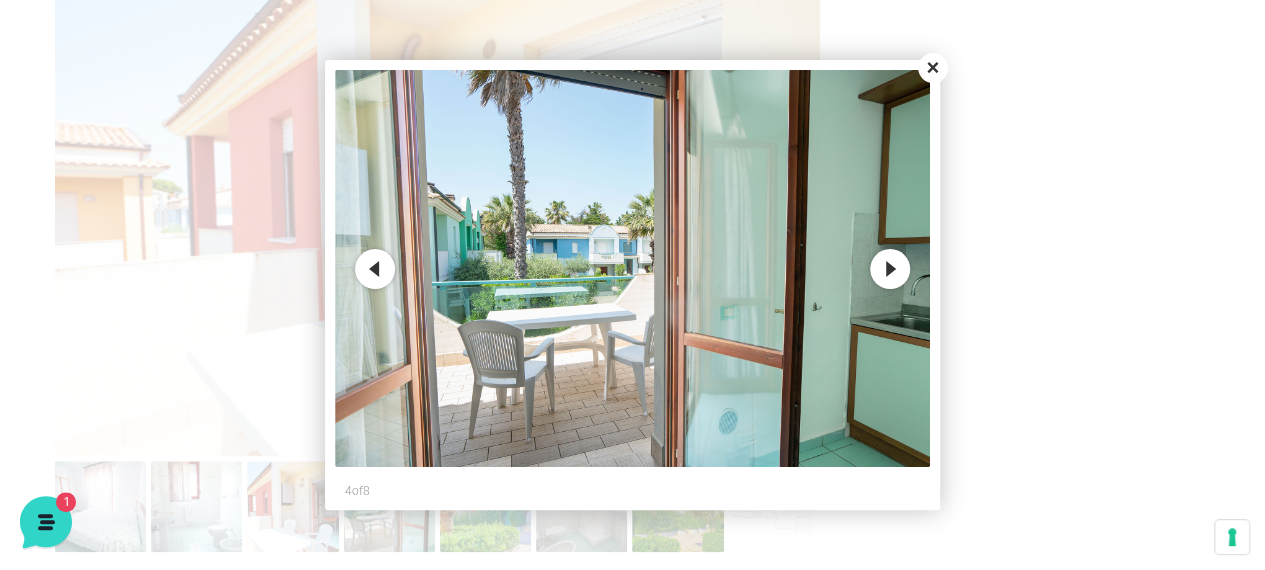 click on "Next" at bounding box center (890, 269) 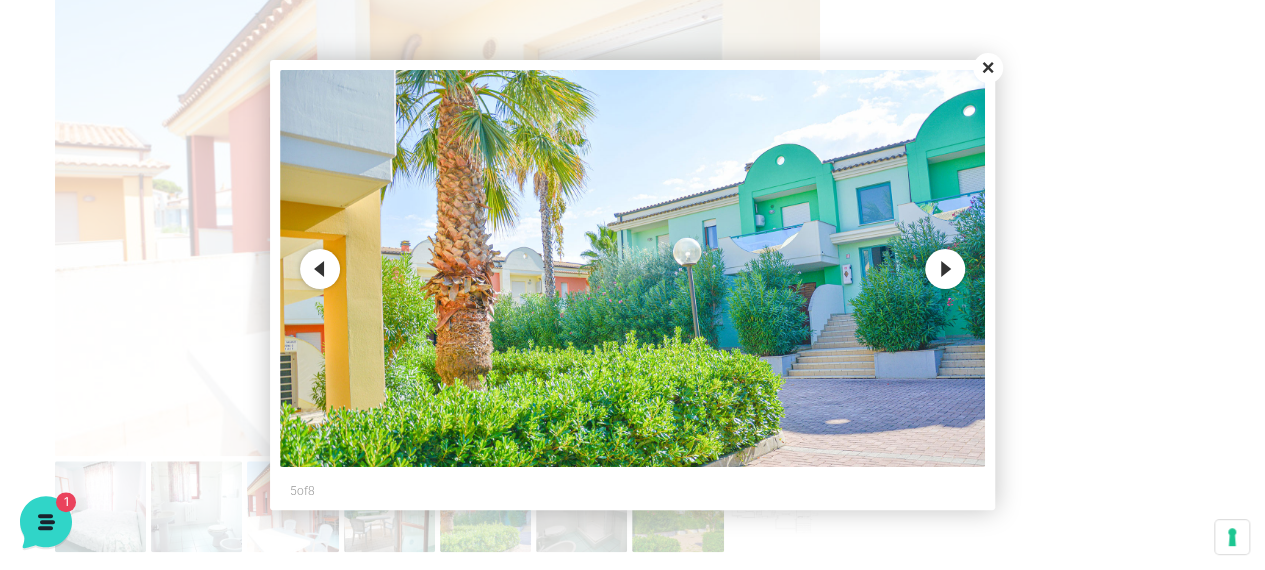 click on "Next" at bounding box center [945, 269] 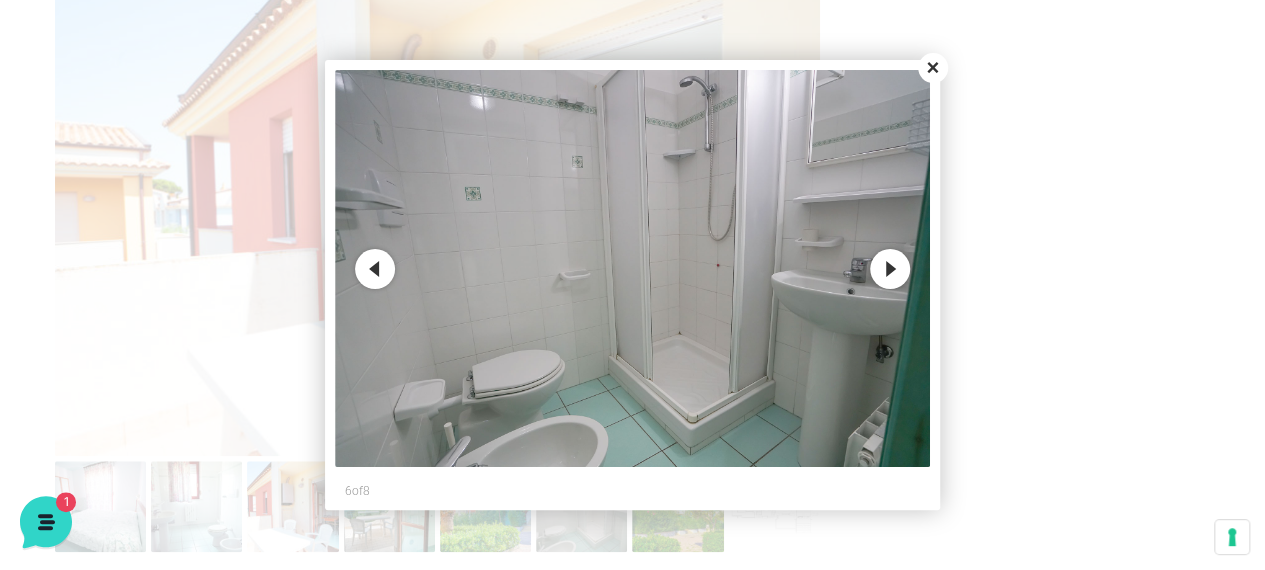 click on "Next" at bounding box center (890, 269) 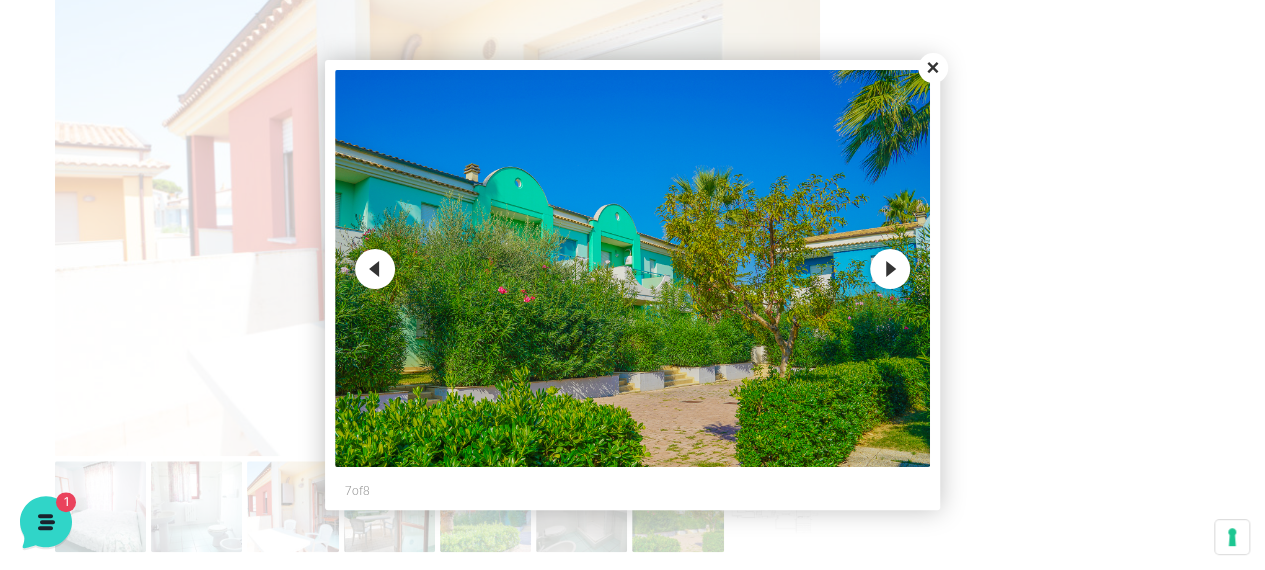 click on "Next" at bounding box center [890, 269] 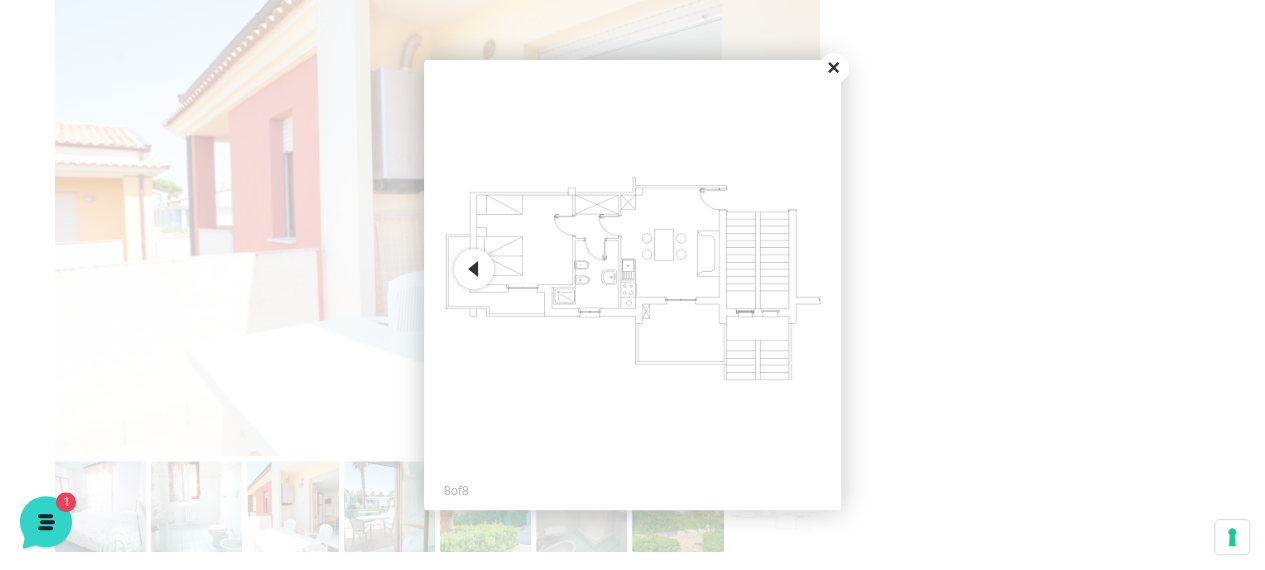 click on "Previous" at bounding box center [474, 269] 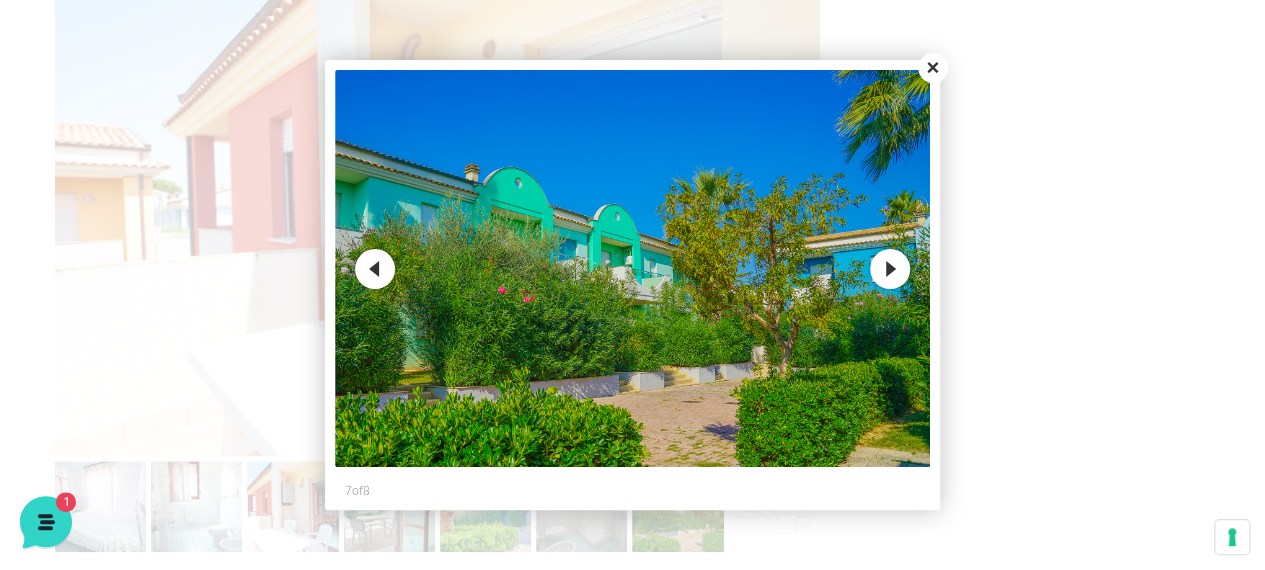 click at bounding box center [633, 268] 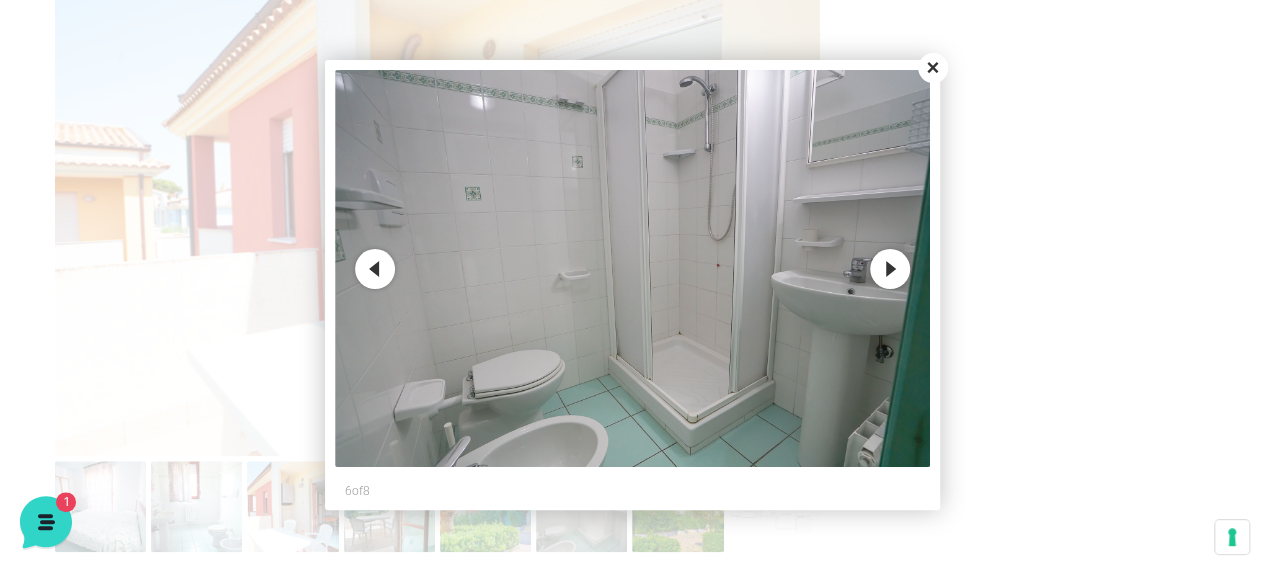 click on "Previous" at bounding box center [375, 269] 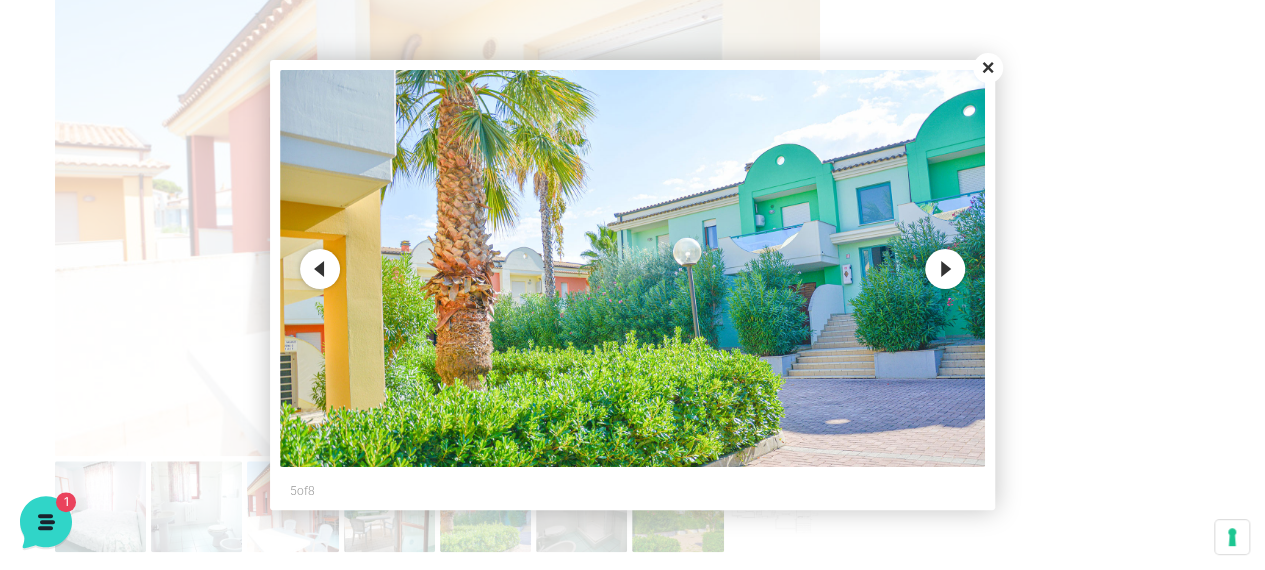 click on "Previous" at bounding box center (320, 269) 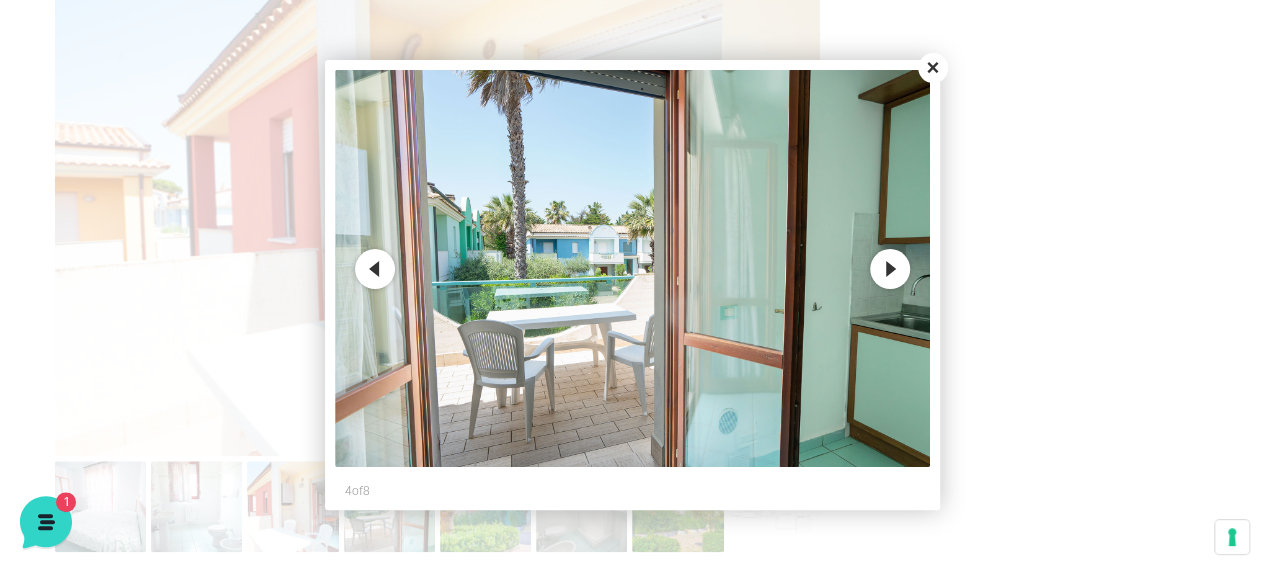 click on "Previous" at bounding box center [375, 269] 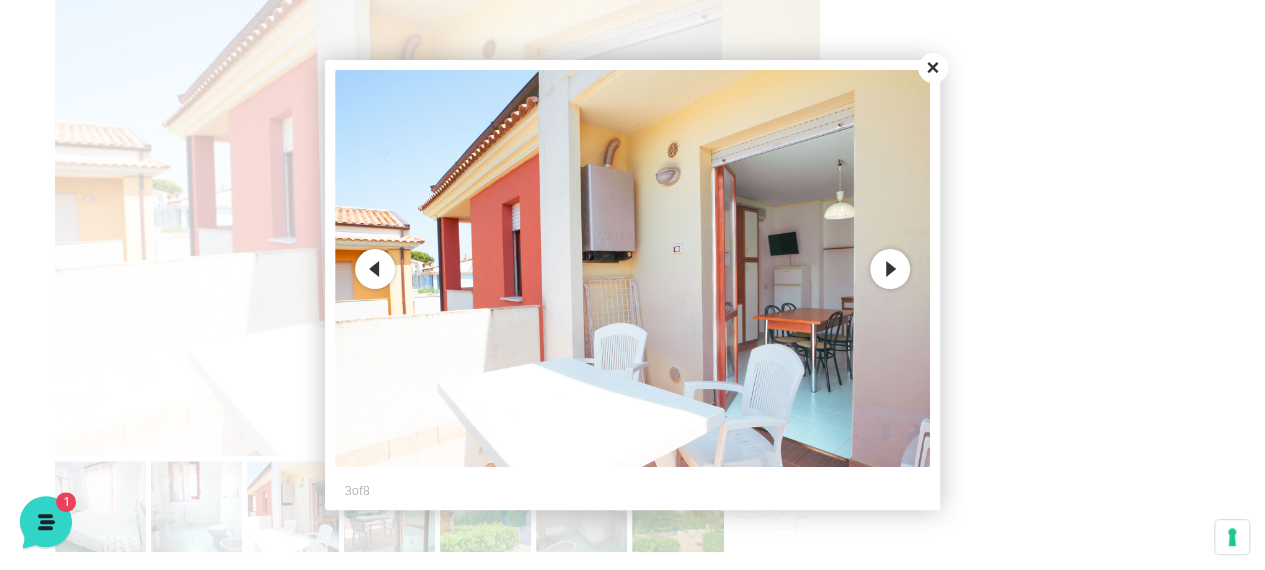 click on "Previous" at bounding box center (375, 269) 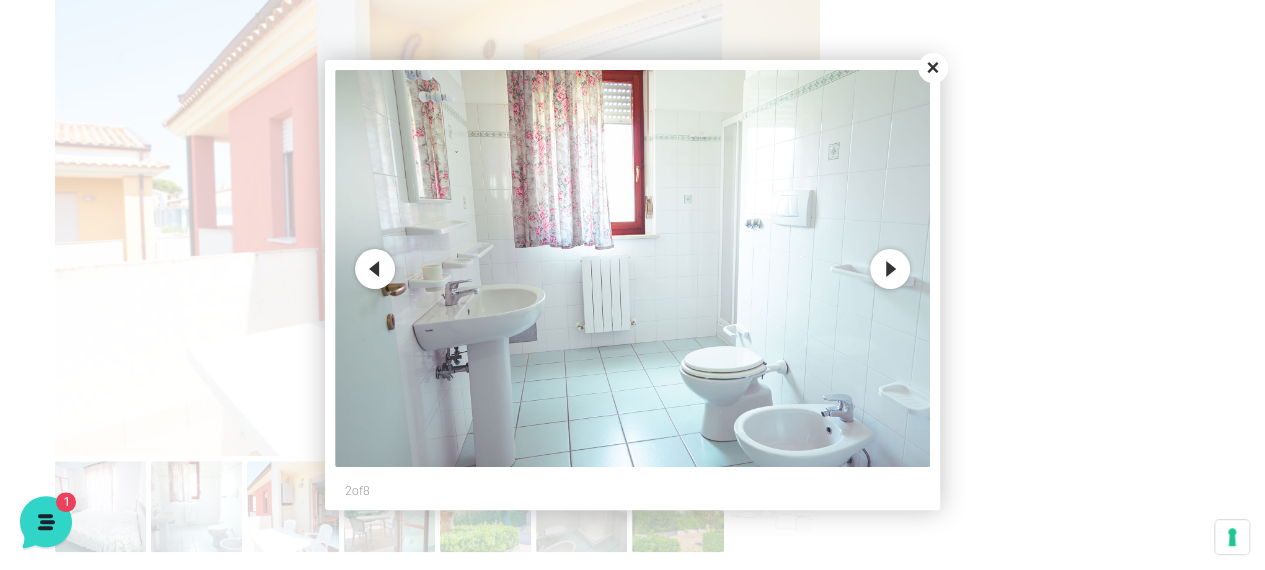 click on "Previous" at bounding box center [375, 269] 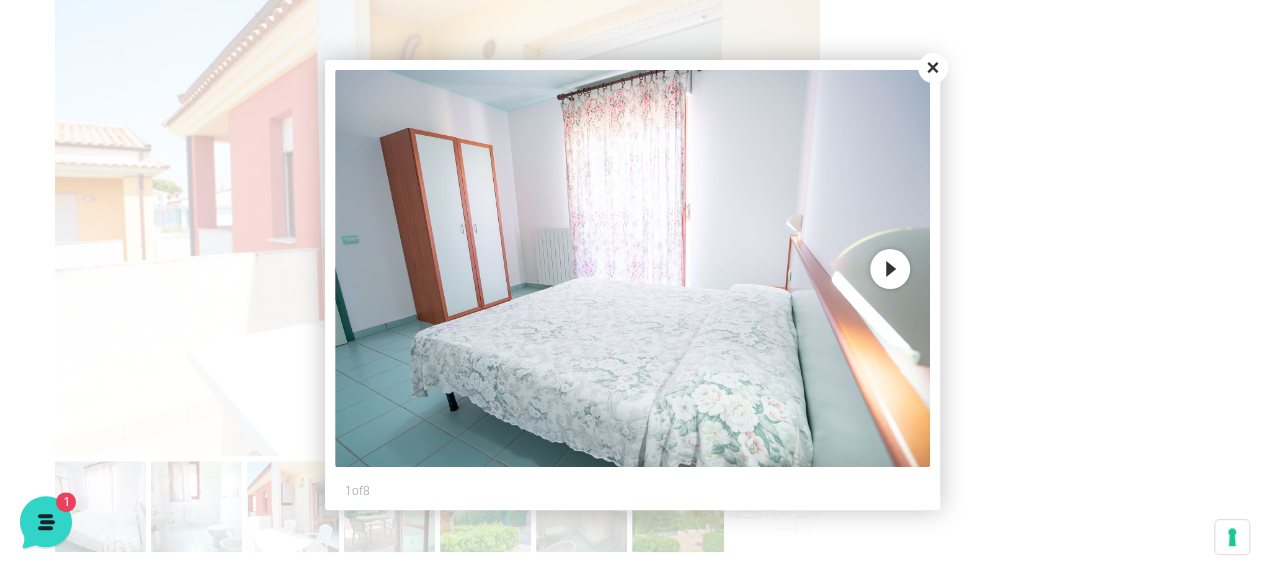 click at bounding box center (633, 268) 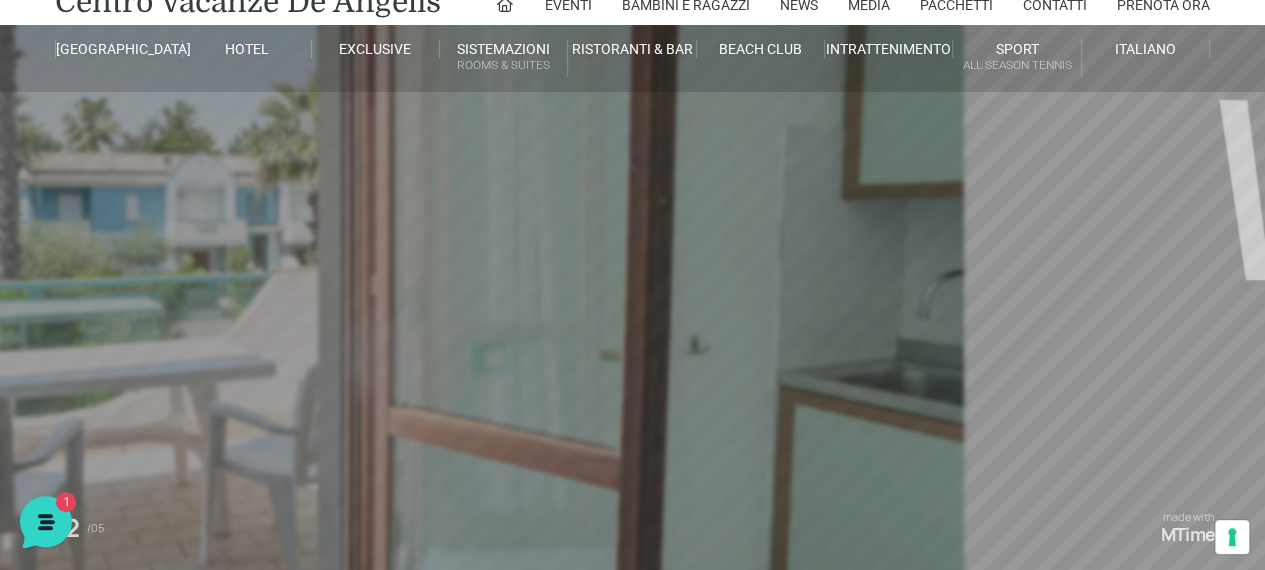 scroll, scrollTop: 0, scrollLeft: 0, axis: both 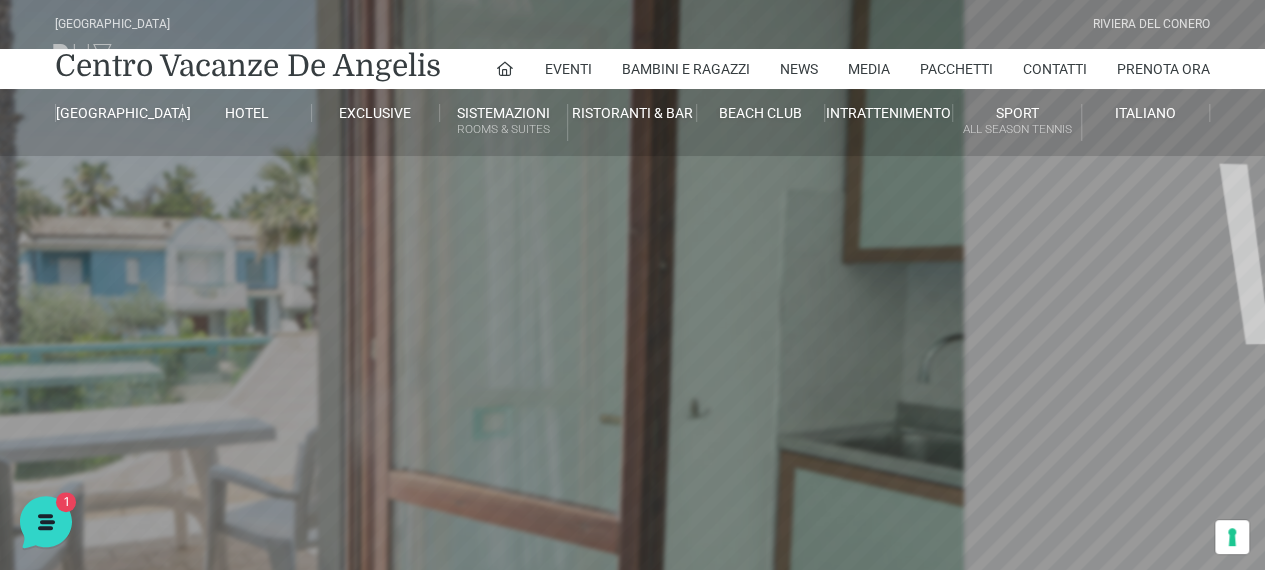 click on "Appartamento Bilocale Garden" at bounding box center (575, 363) 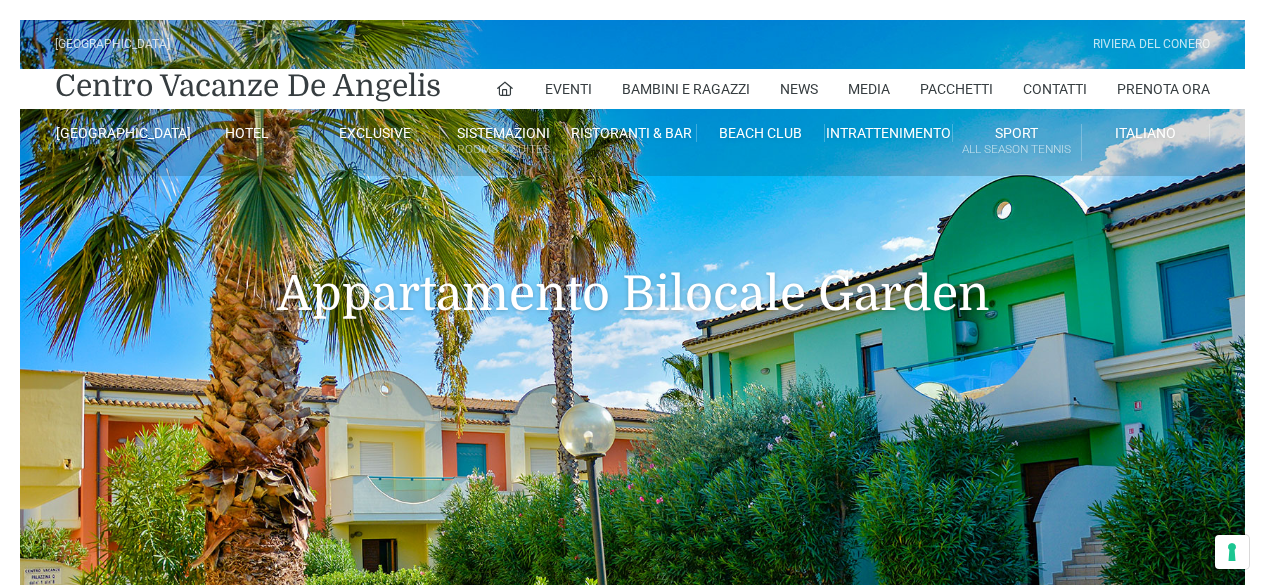scroll, scrollTop: 0, scrollLeft: 0, axis: both 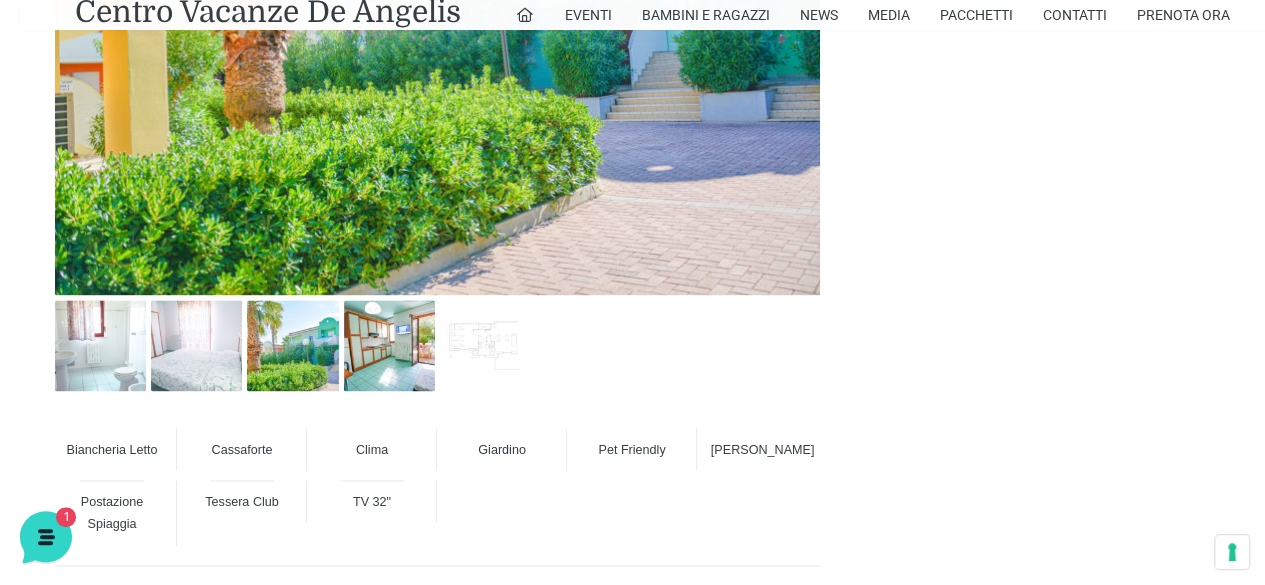 click at bounding box center [389, 345] 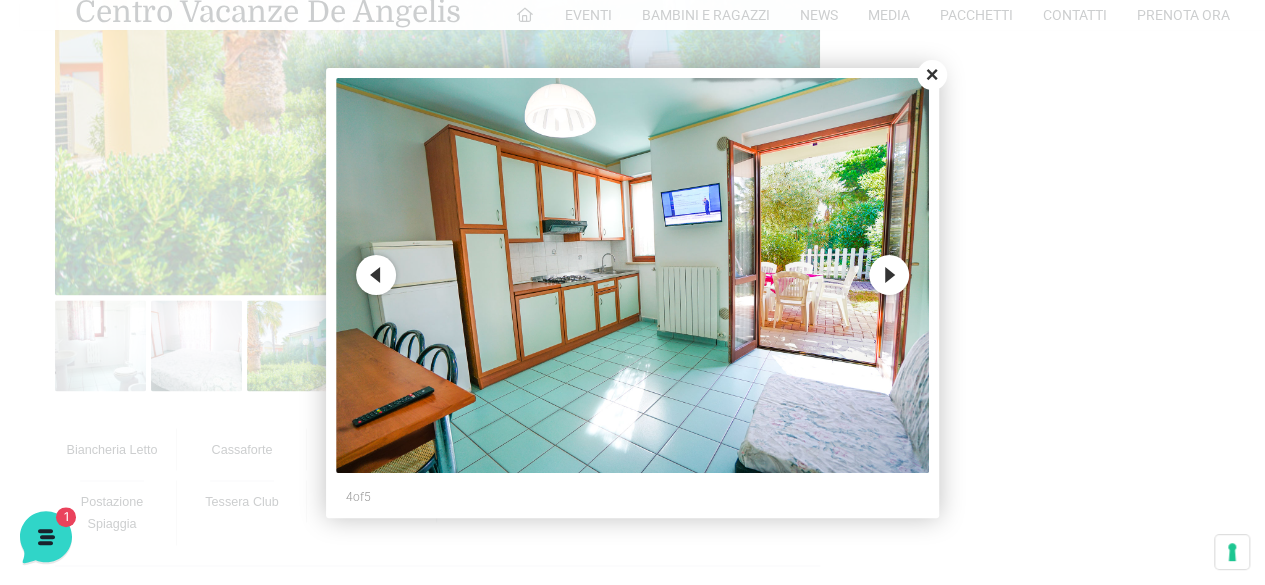 click on "Next" at bounding box center [889, 275] 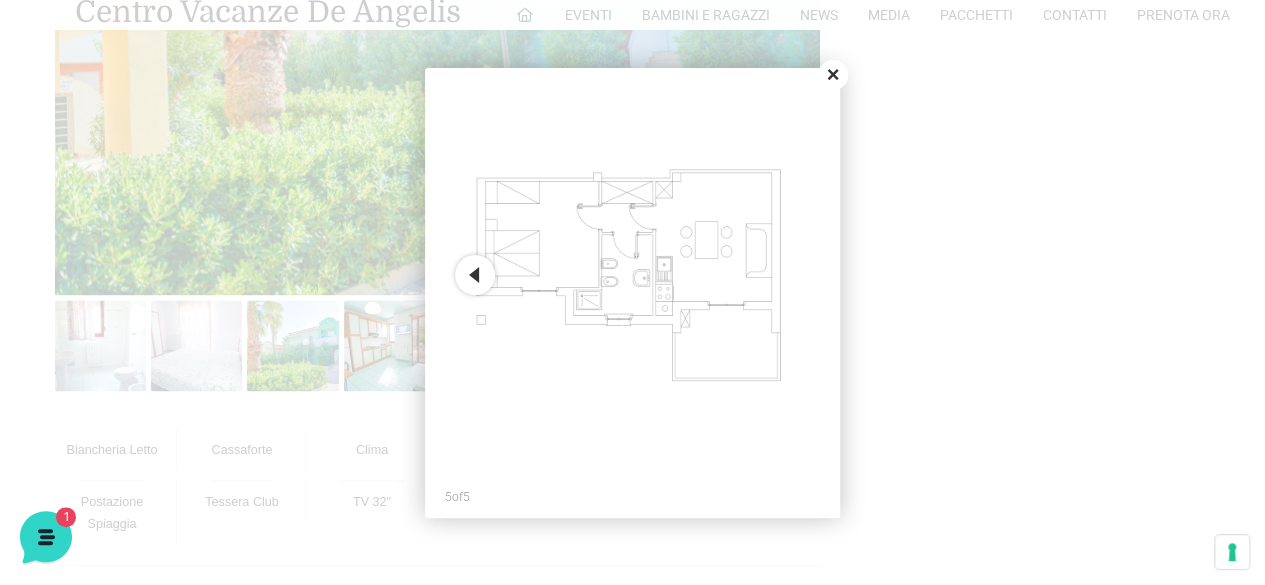 click on "Previous" at bounding box center [475, 275] 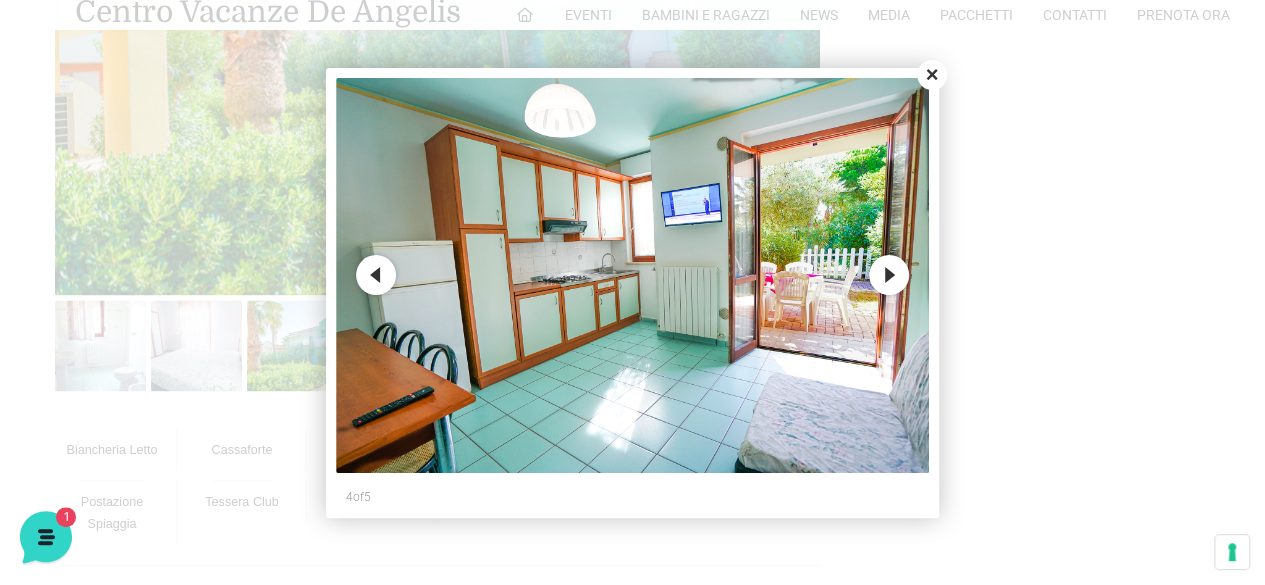 click on "Previous" at bounding box center [376, 275] 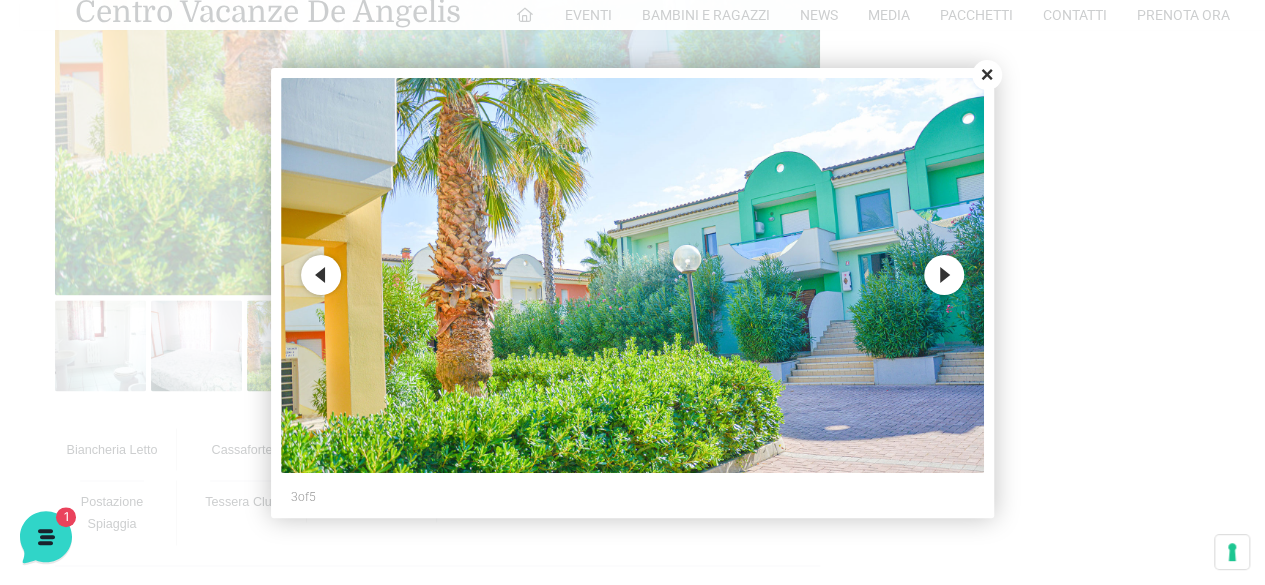 click at bounding box center (633, 276) 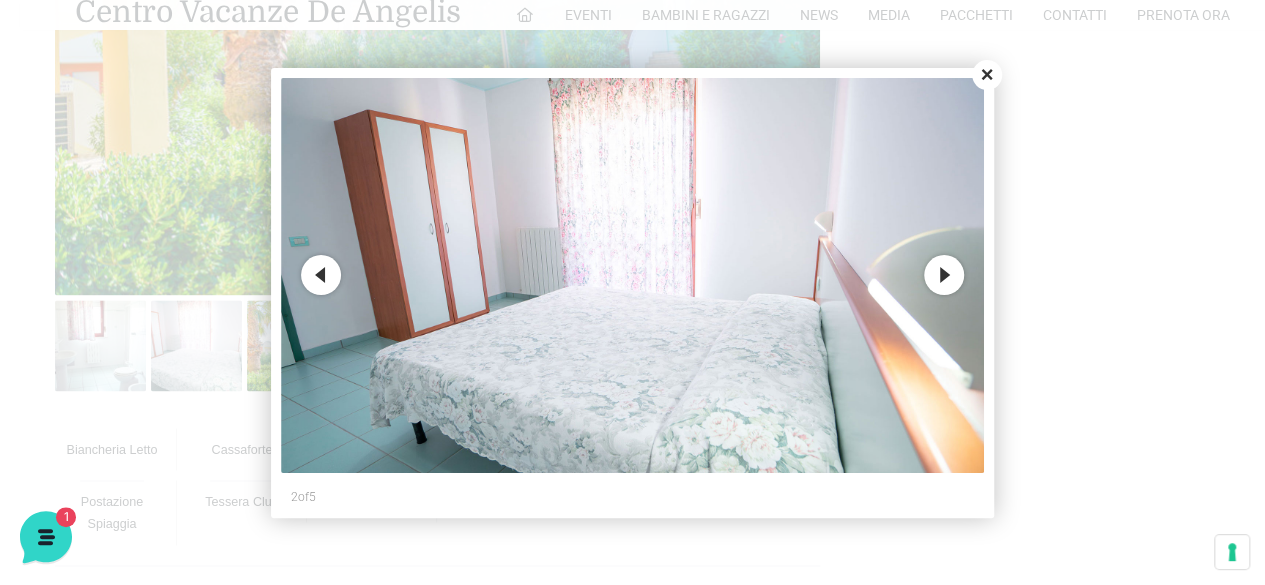 click on "Next" at bounding box center (944, 275) 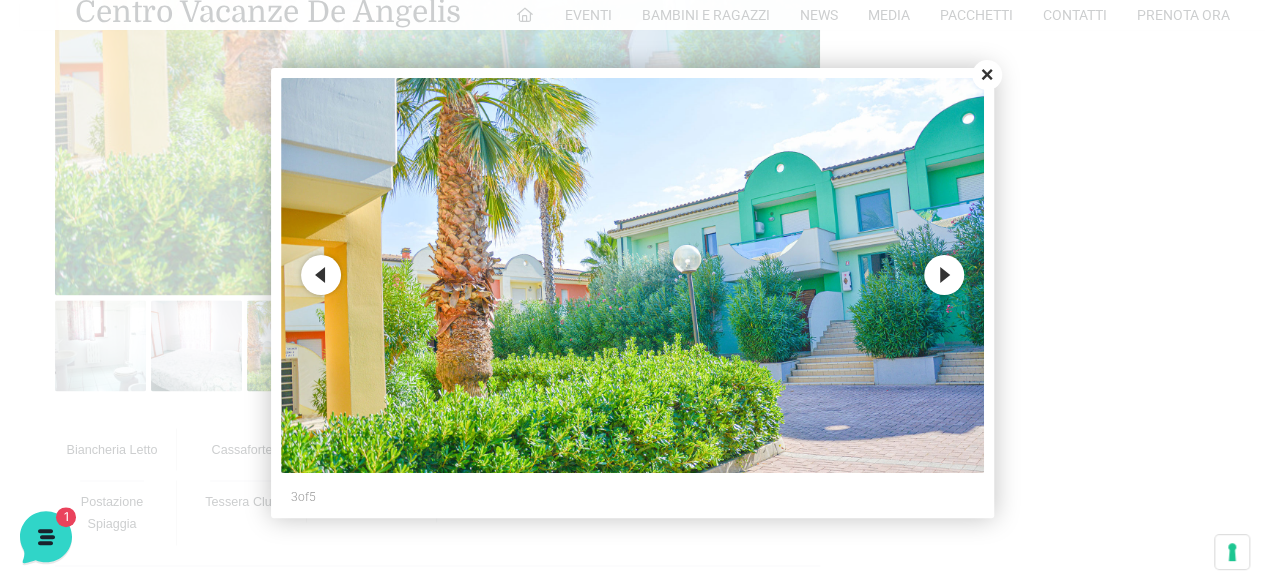 click on "Previous" at bounding box center (321, 275) 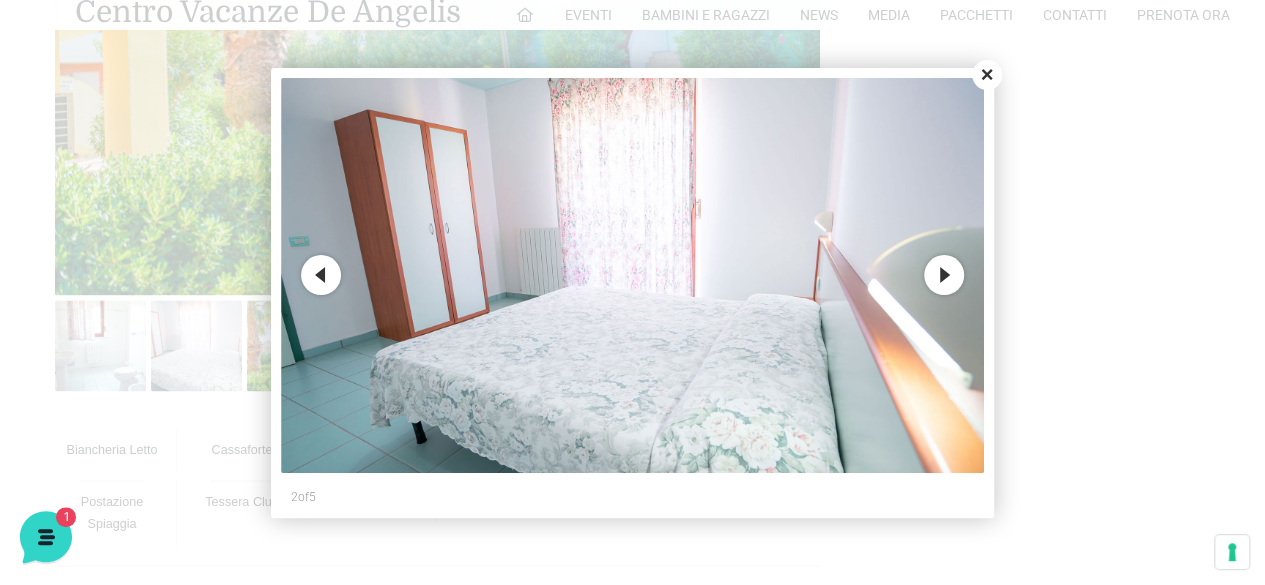 click on "Previous" at bounding box center (321, 275) 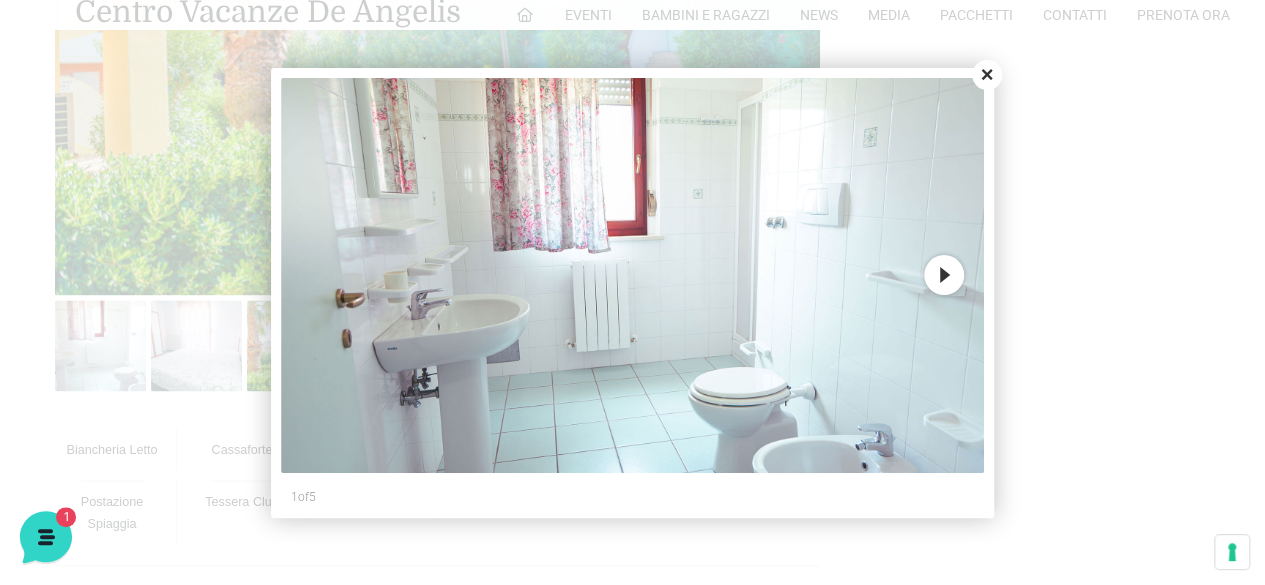 click at bounding box center [633, 276] 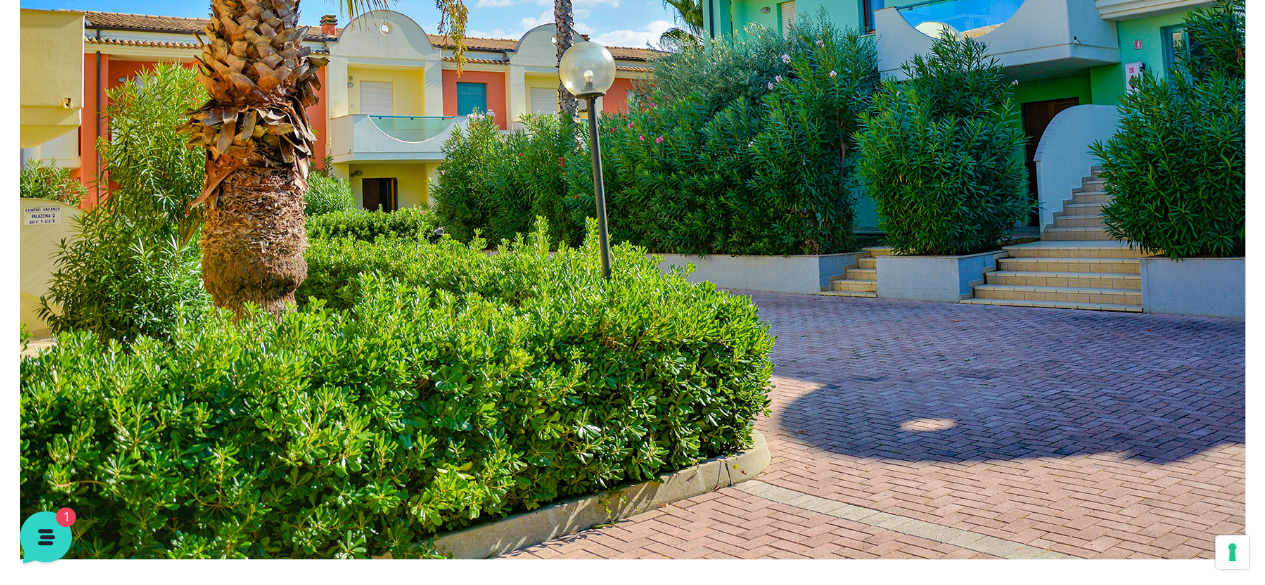 scroll, scrollTop: 0, scrollLeft: 0, axis: both 